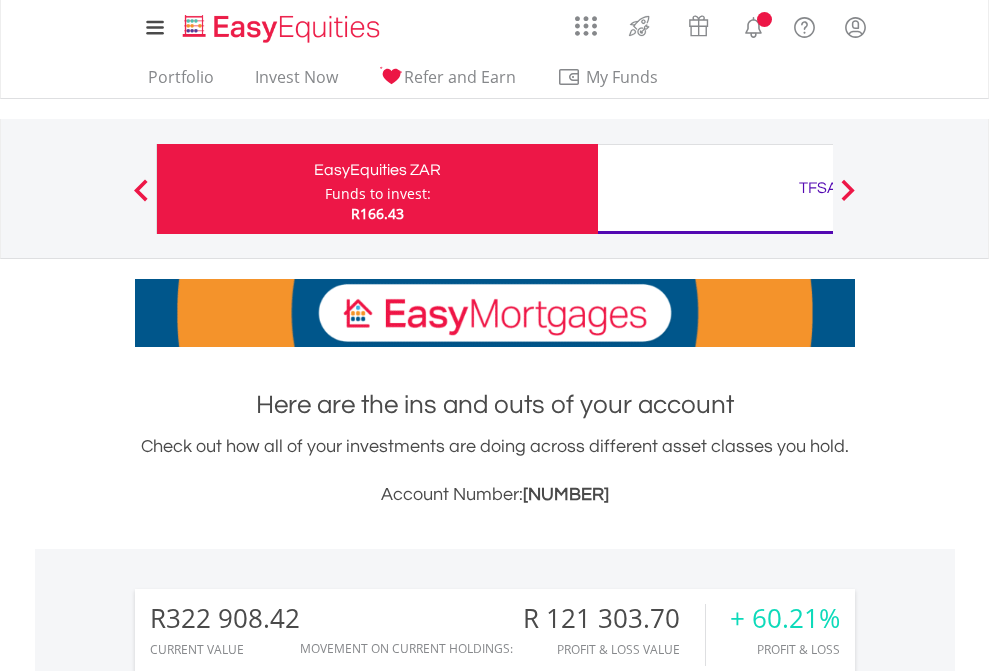 scroll, scrollTop: 0, scrollLeft: 0, axis: both 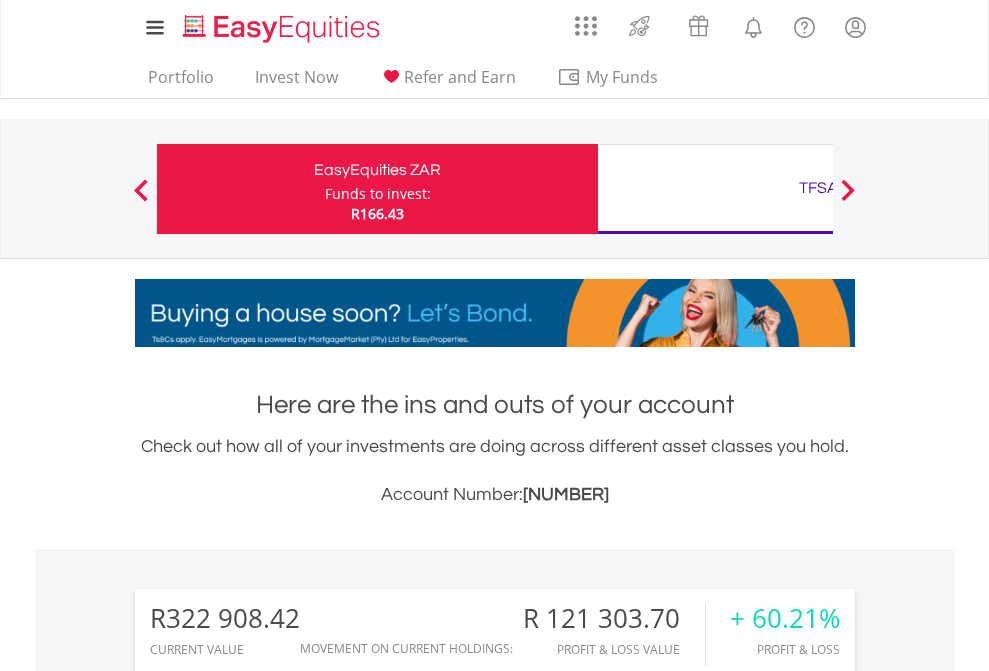 click on "Funds to invest:" at bounding box center (378, 194) 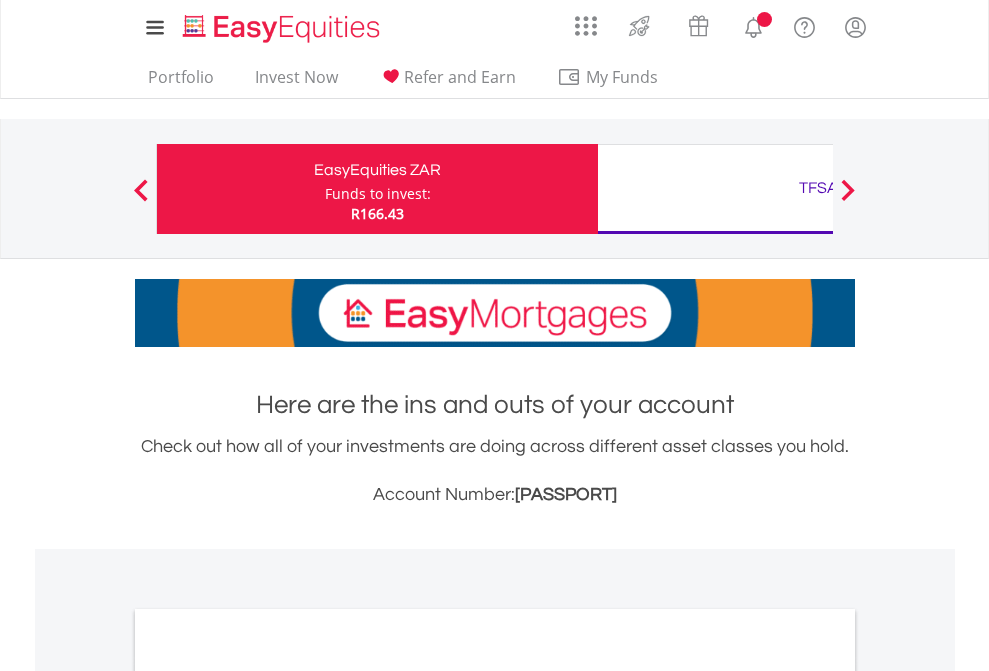 scroll, scrollTop: 0, scrollLeft: 0, axis: both 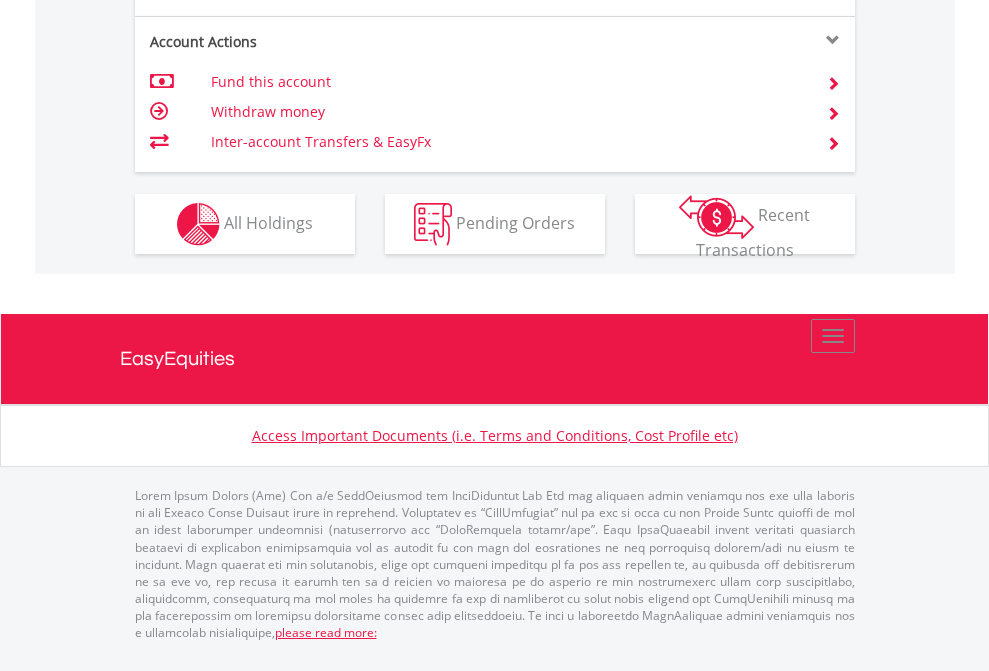 click on "Investment types" at bounding box center (706, -337) 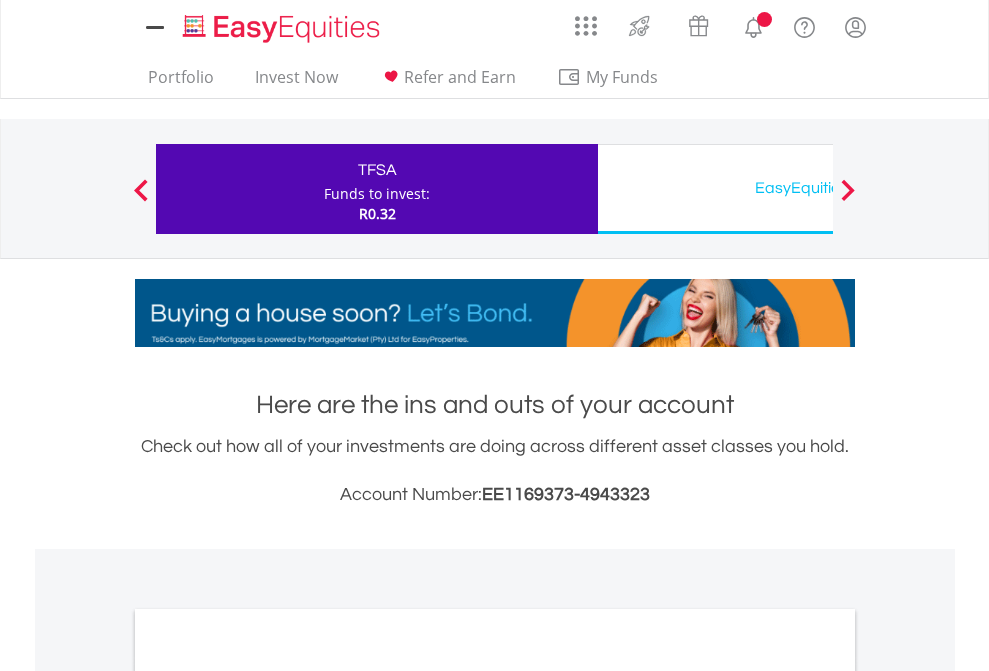 scroll, scrollTop: 0, scrollLeft: 0, axis: both 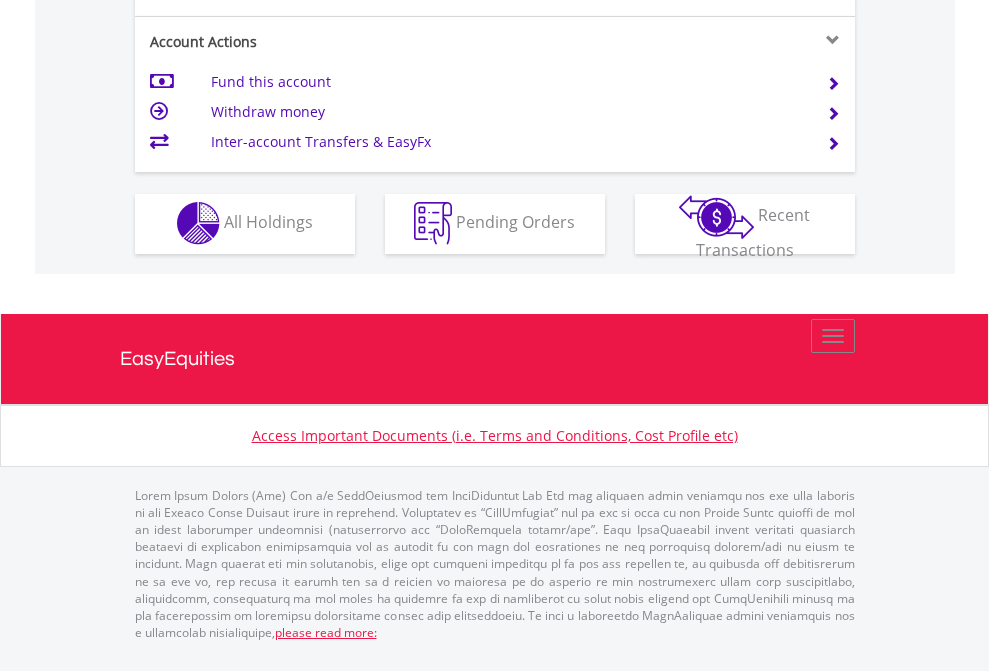 click on "Investment types" at bounding box center (706, -353) 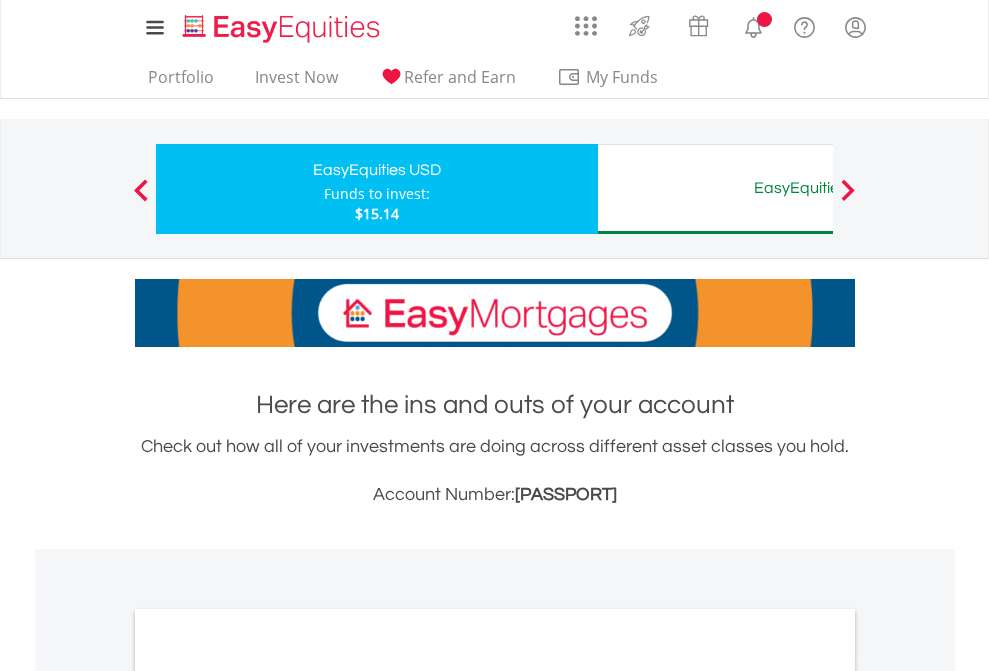 scroll, scrollTop: 0, scrollLeft: 0, axis: both 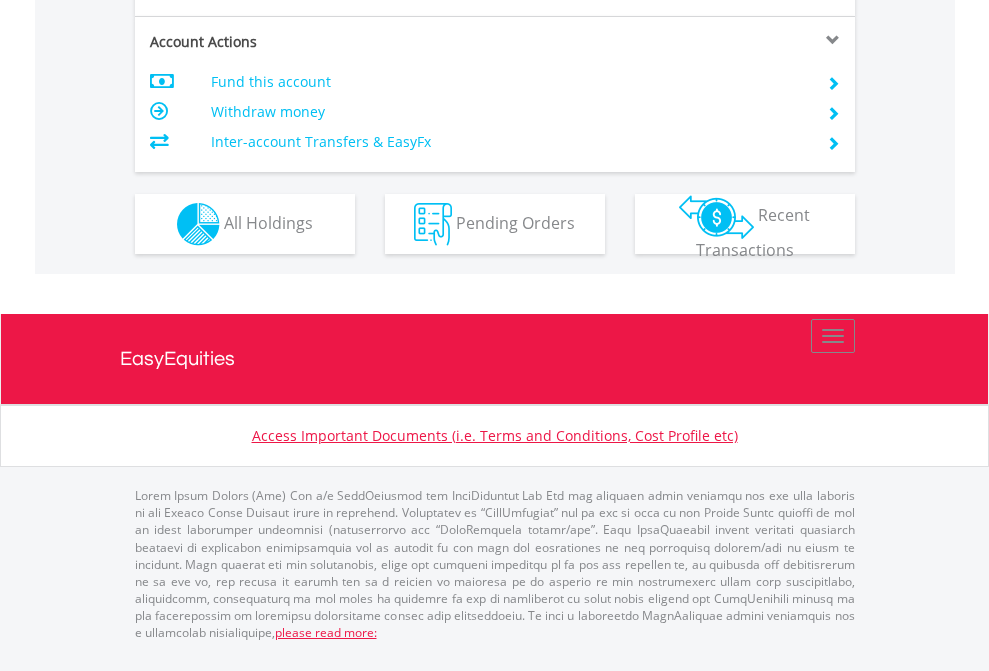 click on "Investment types" at bounding box center (706, -337) 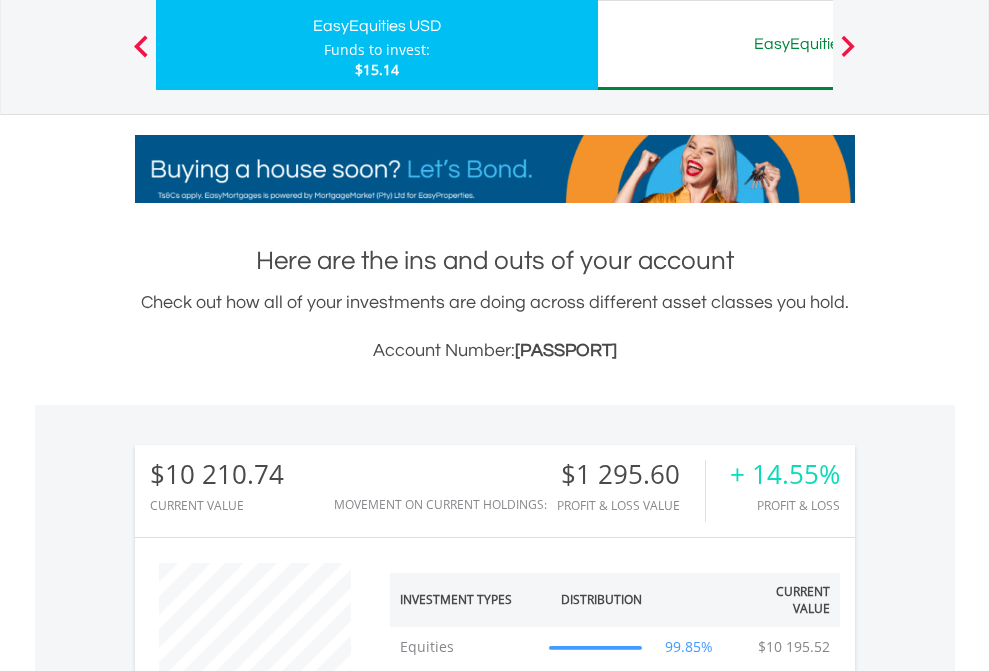 click on "EasyEquities AUD" at bounding box center (818, 44) 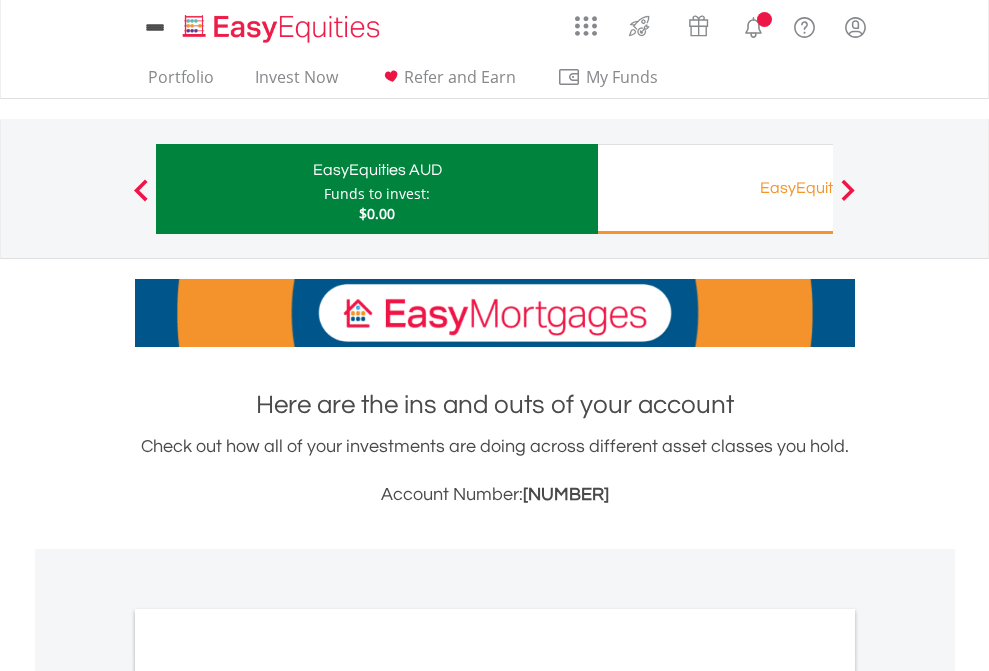 scroll, scrollTop: 0, scrollLeft: 0, axis: both 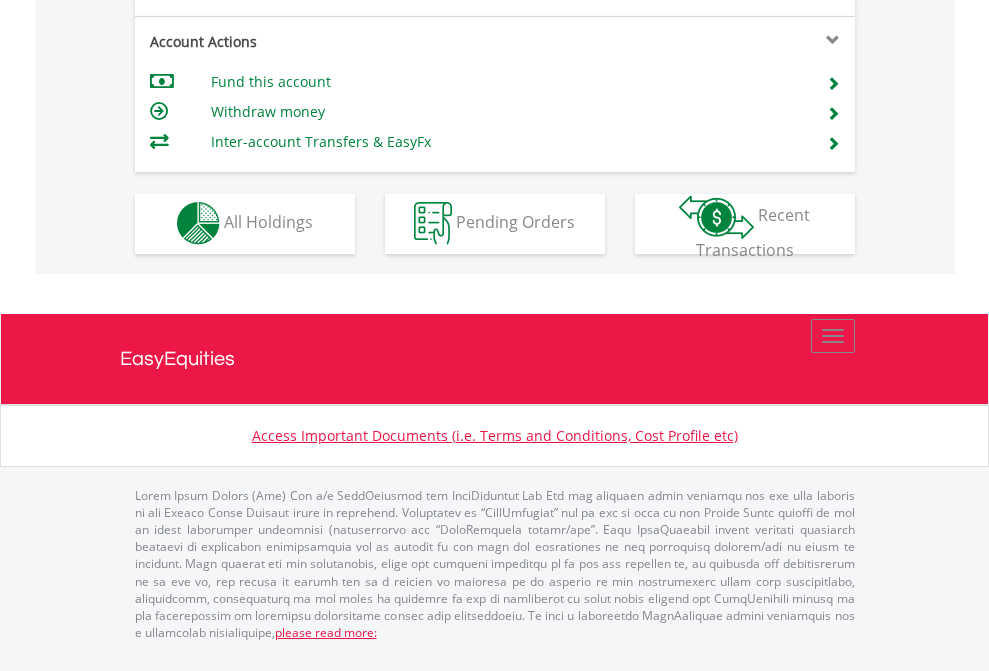 click on "Investment types" at bounding box center [706, -353] 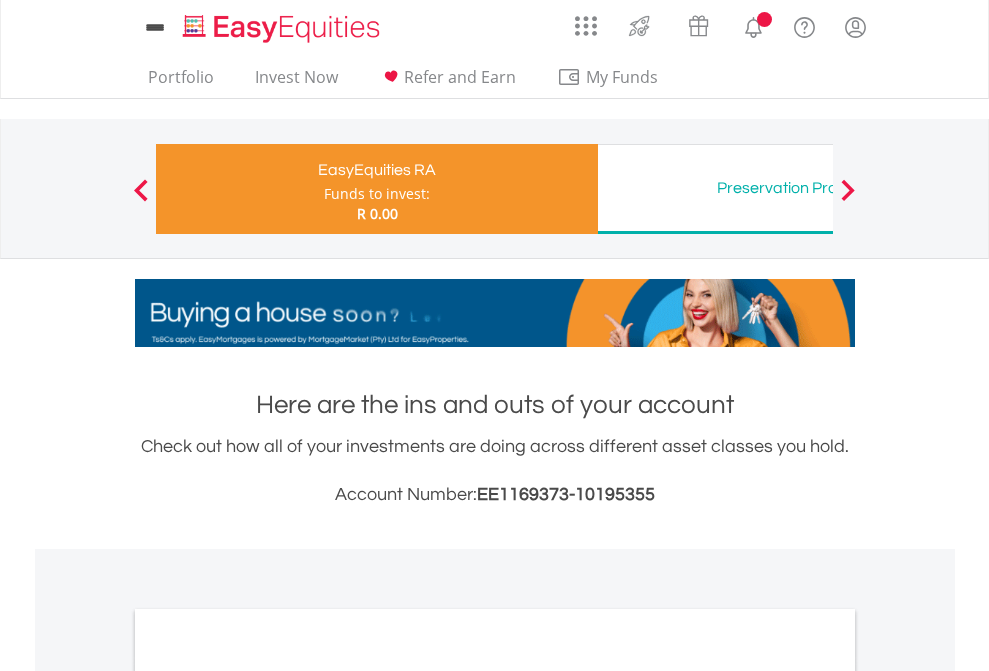 scroll, scrollTop: 0, scrollLeft: 0, axis: both 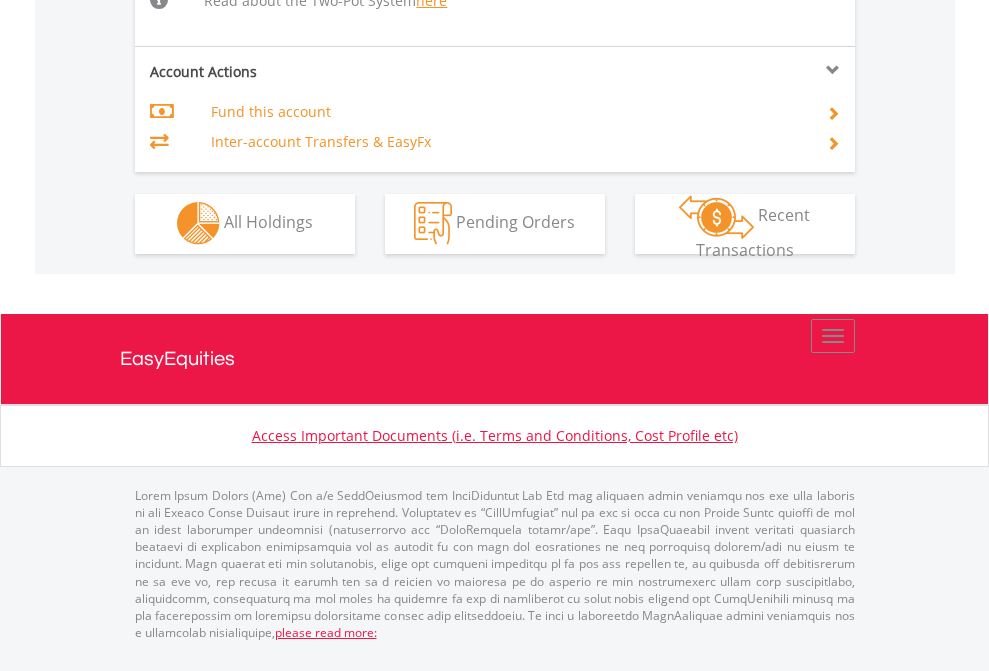 click on "Investment types" at bounding box center (706, -534) 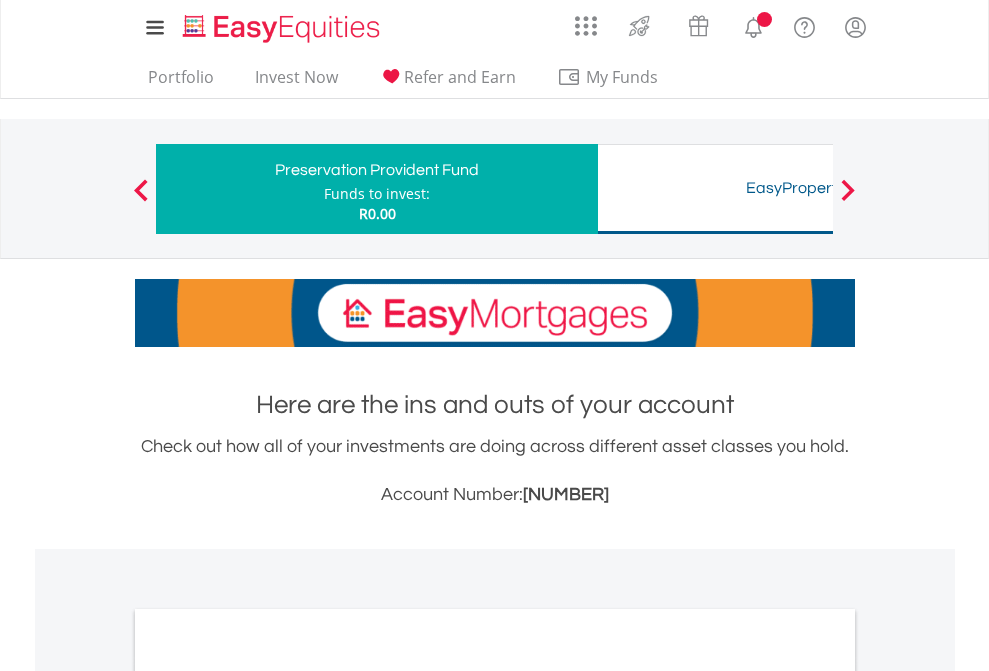 scroll, scrollTop: 0, scrollLeft: 0, axis: both 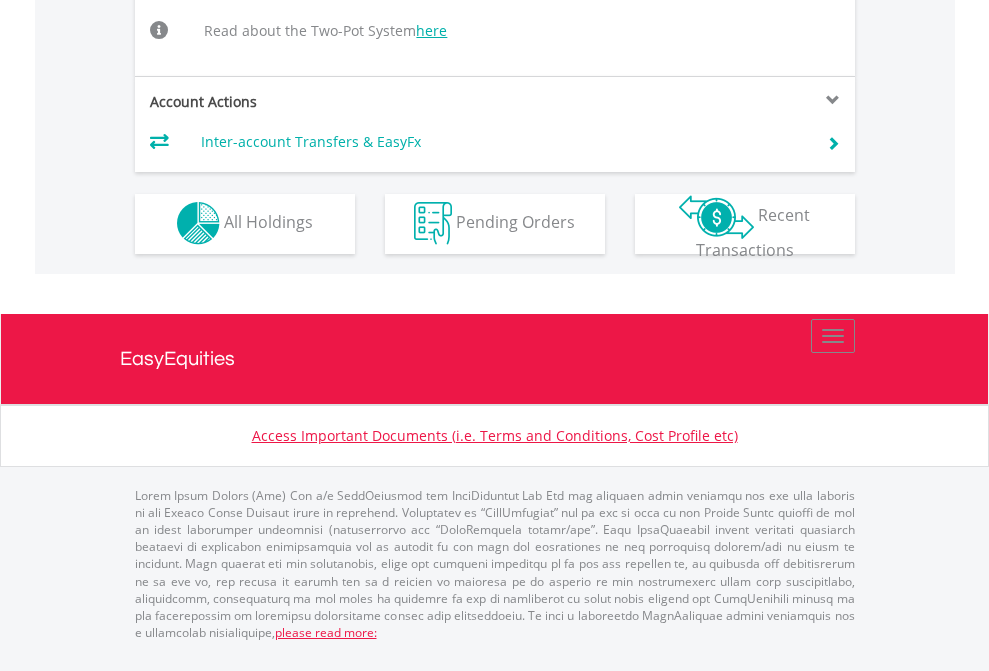 click on "Investment types" at bounding box center [706, -504] 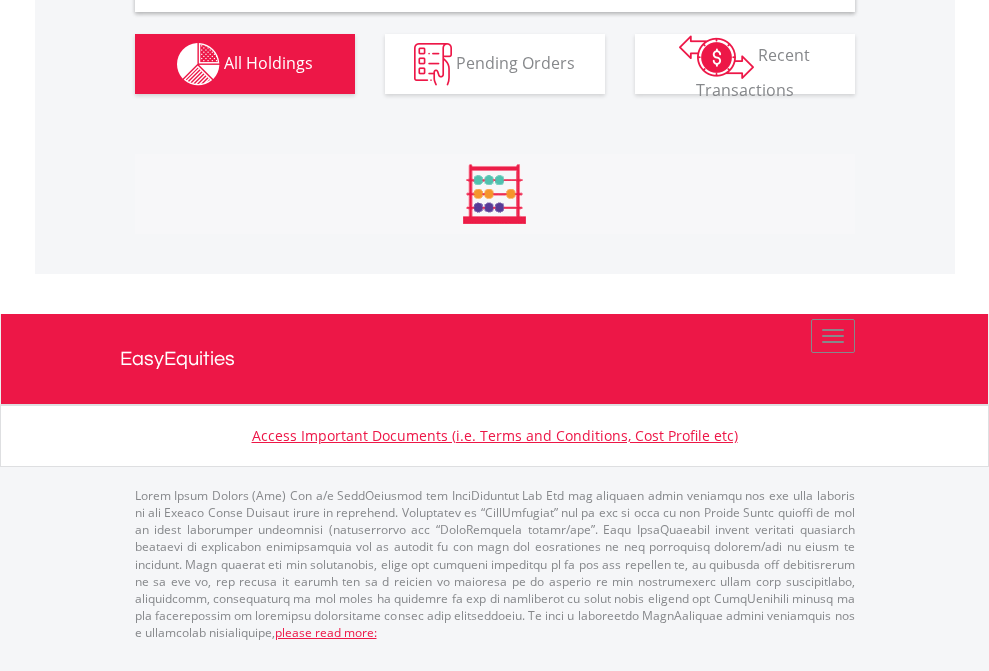 scroll, scrollTop: 1933, scrollLeft: 0, axis: vertical 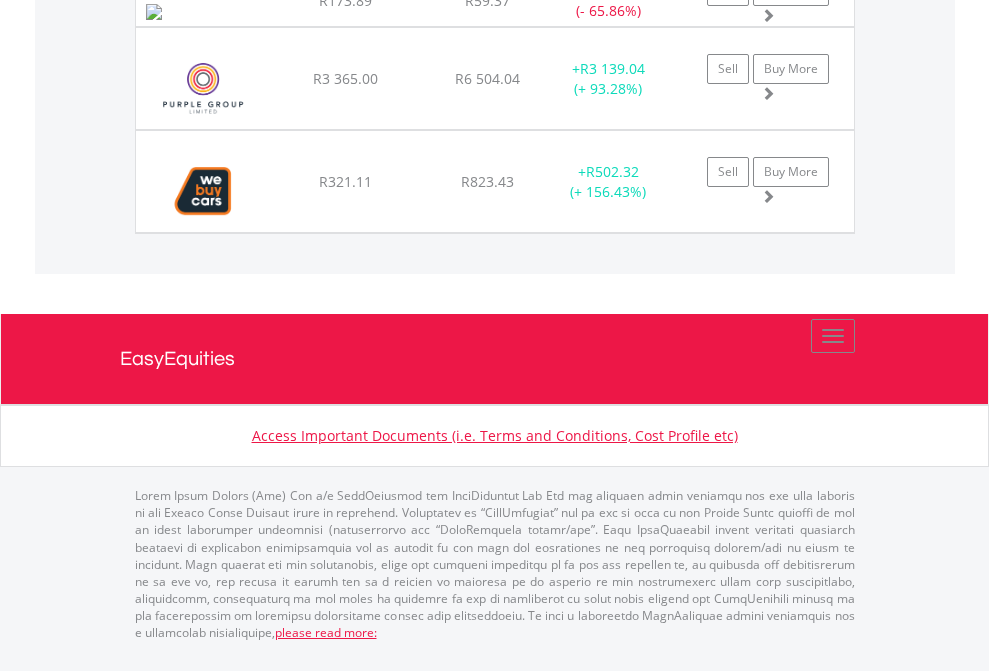 click on "TFSA" at bounding box center (818, -1535) 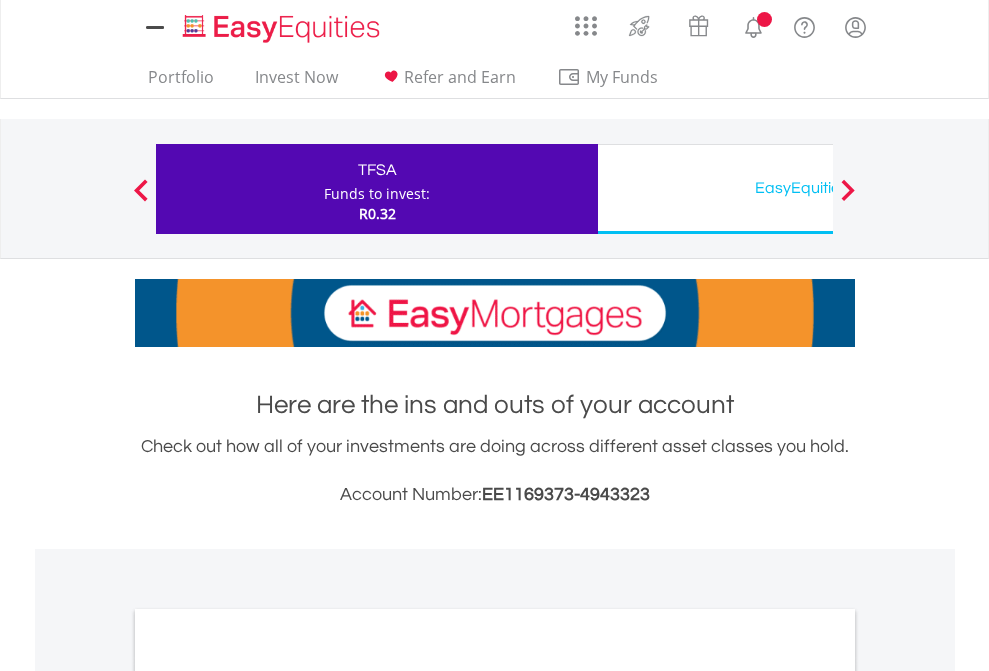 scroll, scrollTop: 1202, scrollLeft: 0, axis: vertical 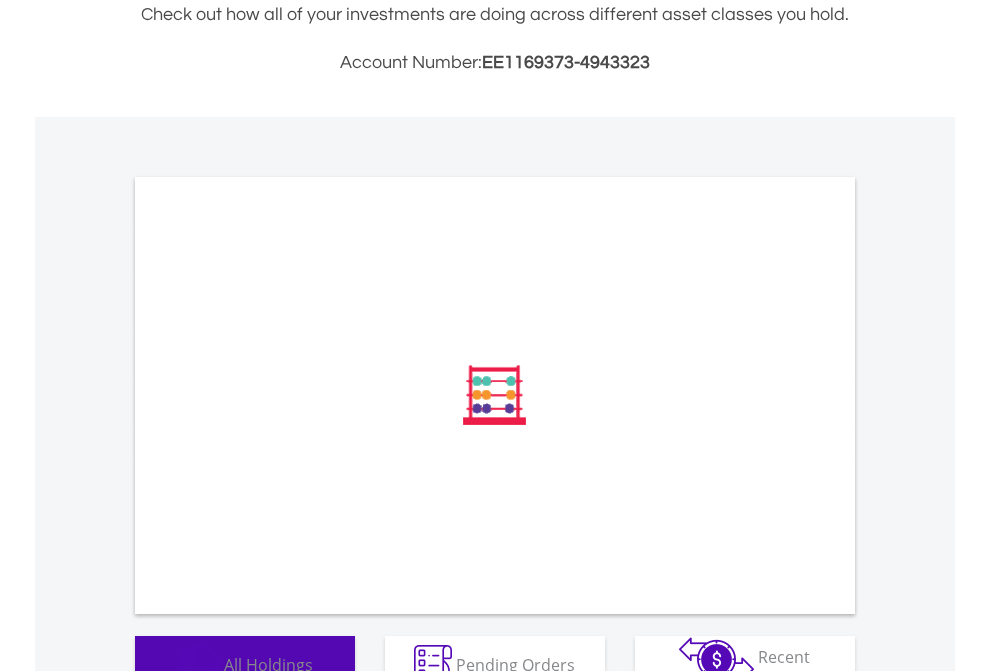 click on "All Holdings" at bounding box center [268, 664] 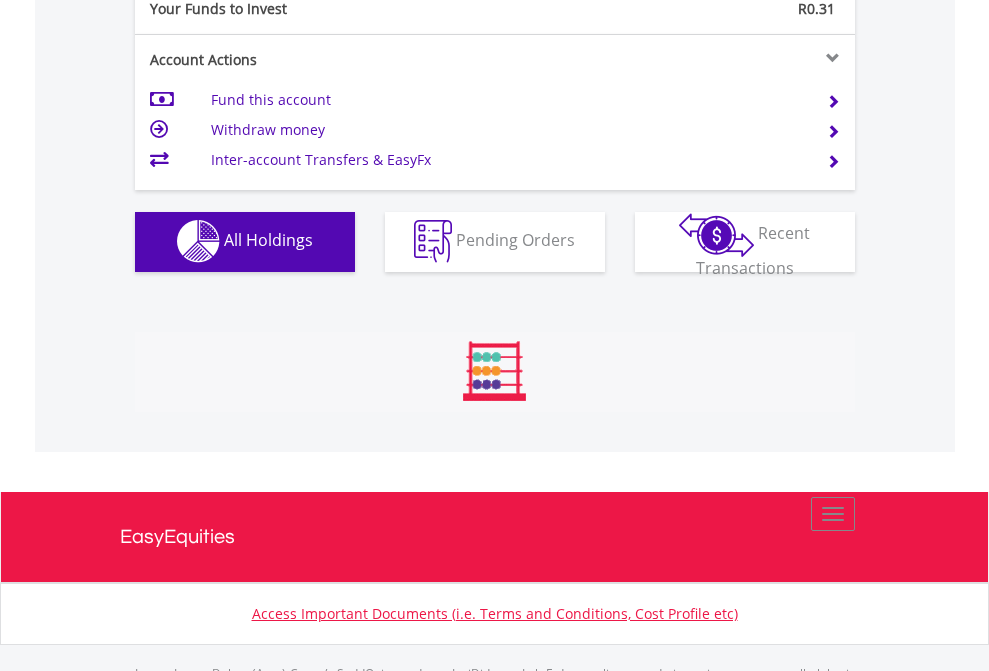 scroll, scrollTop: 999808, scrollLeft: 999687, axis: both 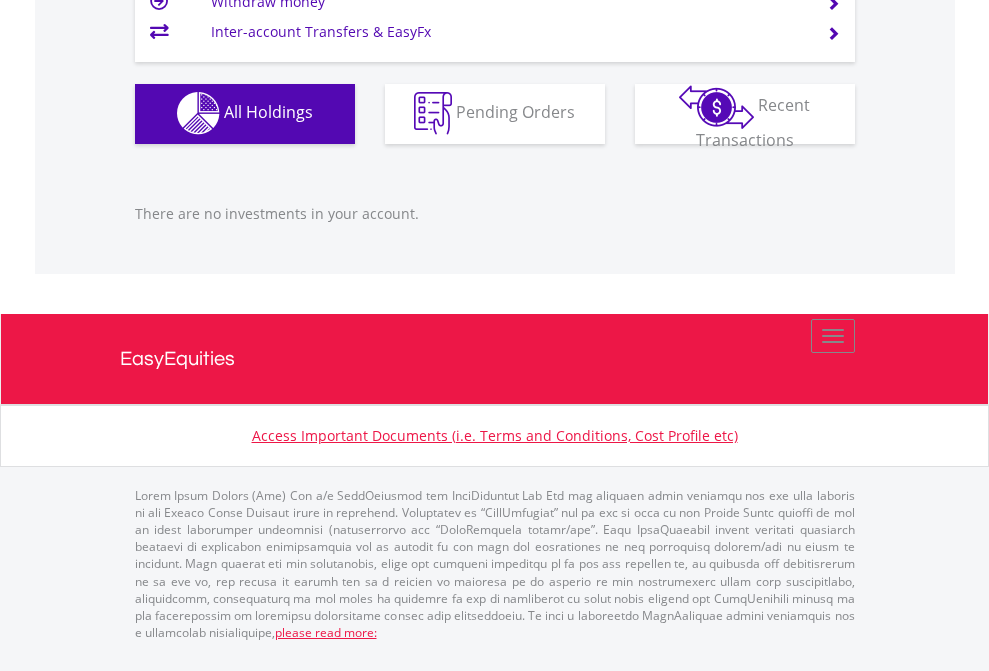 click on "EasyEquities USD" at bounding box center [818, -1142] 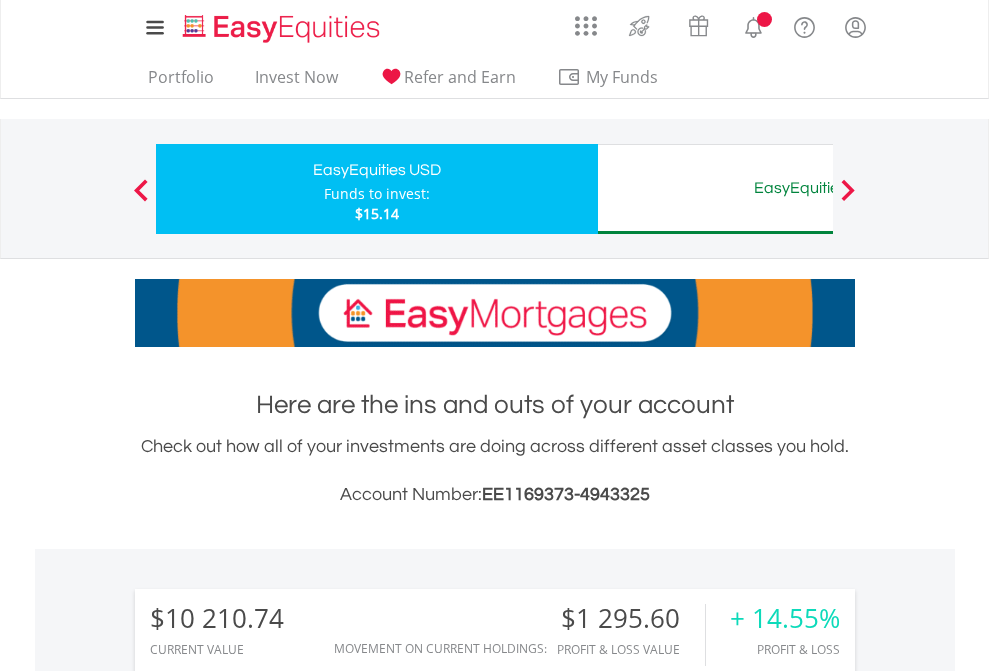 scroll, scrollTop: 0, scrollLeft: 0, axis: both 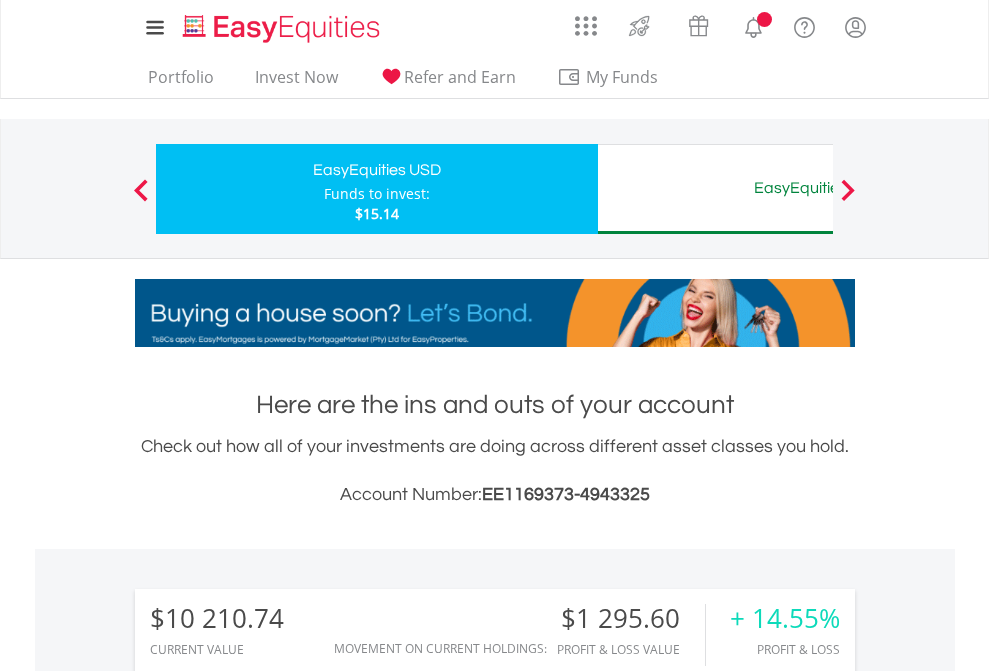 click on "All Holdings" at bounding box center (268, 1506) 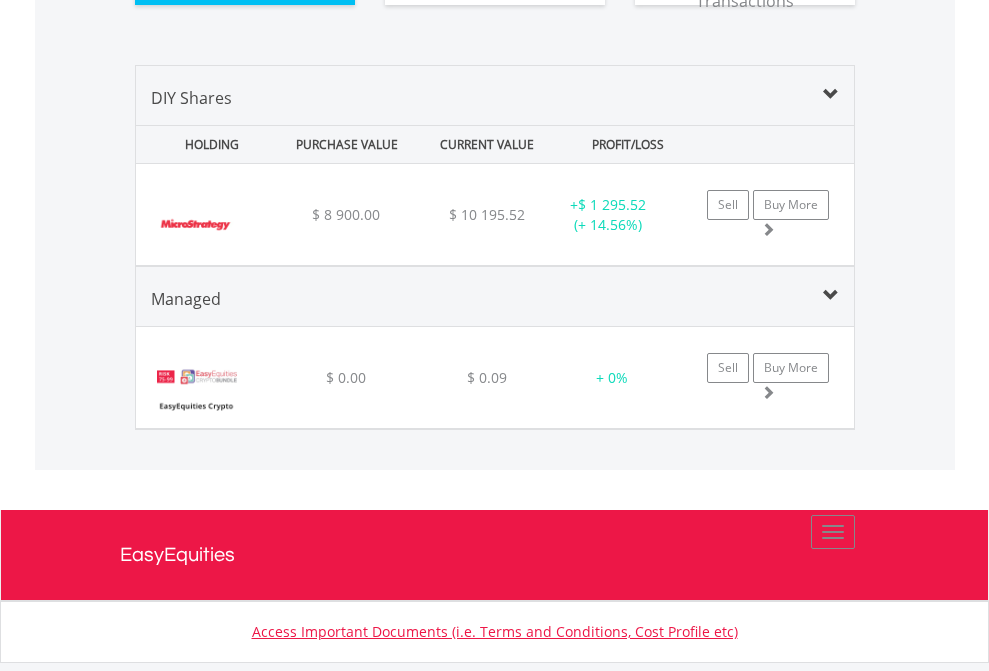 scroll, scrollTop: 2264, scrollLeft: 0, axis: vertical 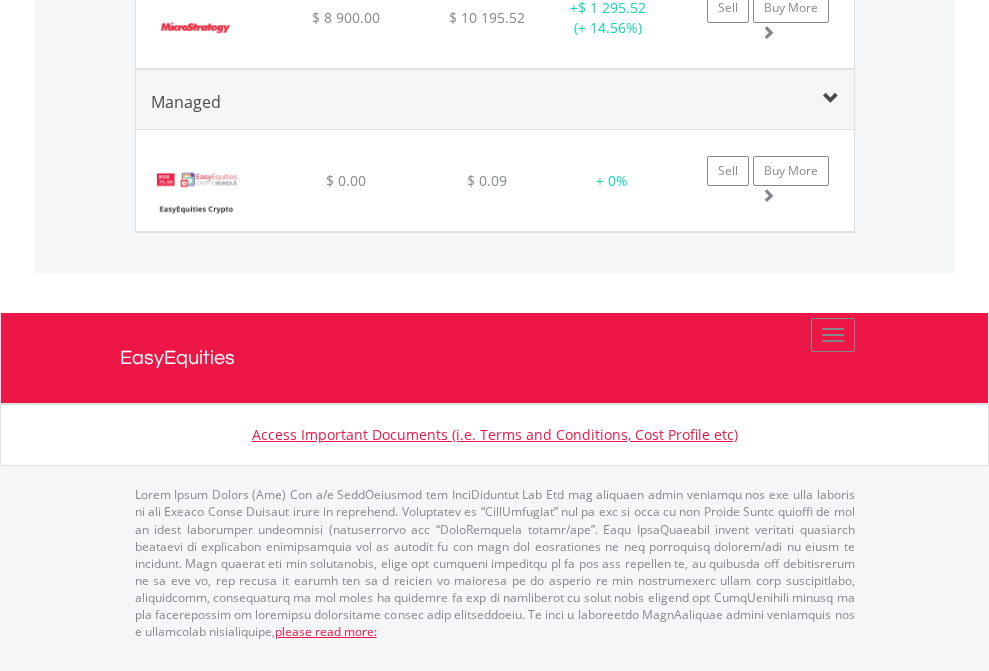 click on "EasyEquities AUD" at bounding box center (818, -1542) 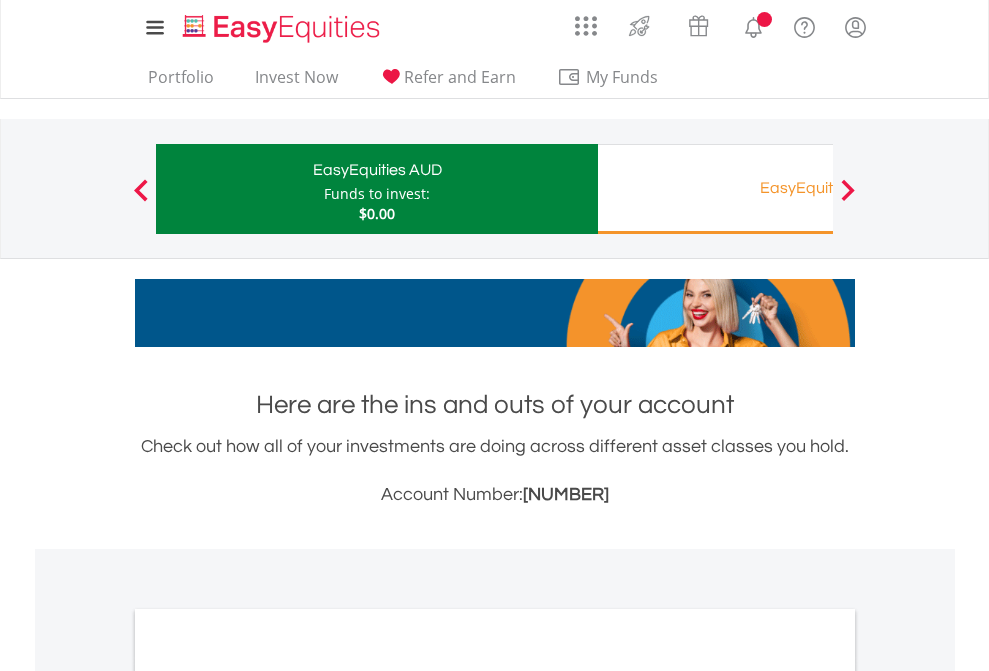 scroll, scrollTop: 0, scrollLeft: 0, axis: both 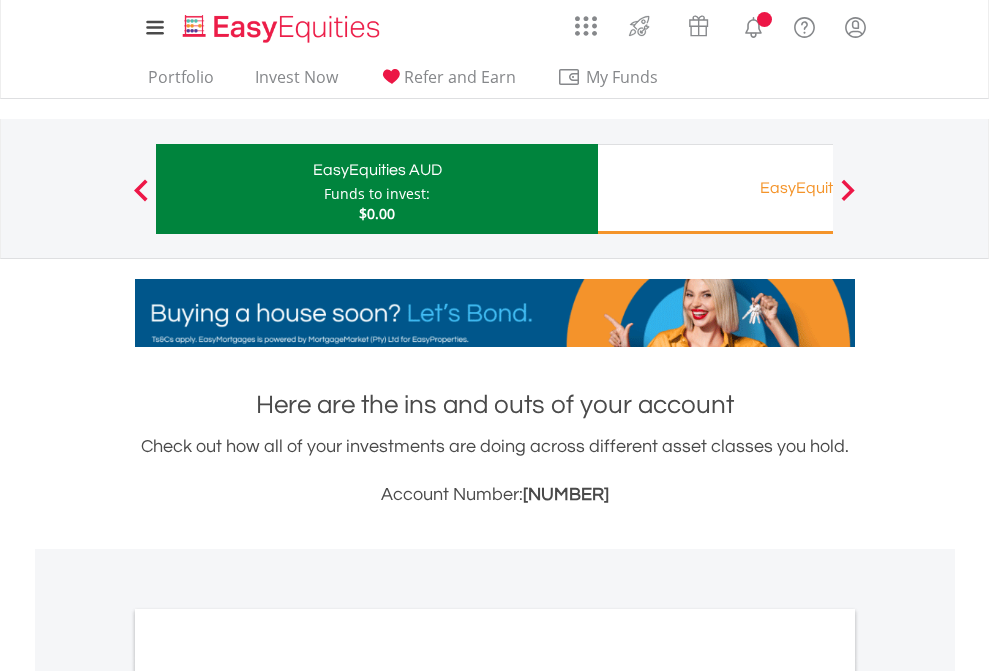 click on "All Holdings" at bounding box center (268, 1096) 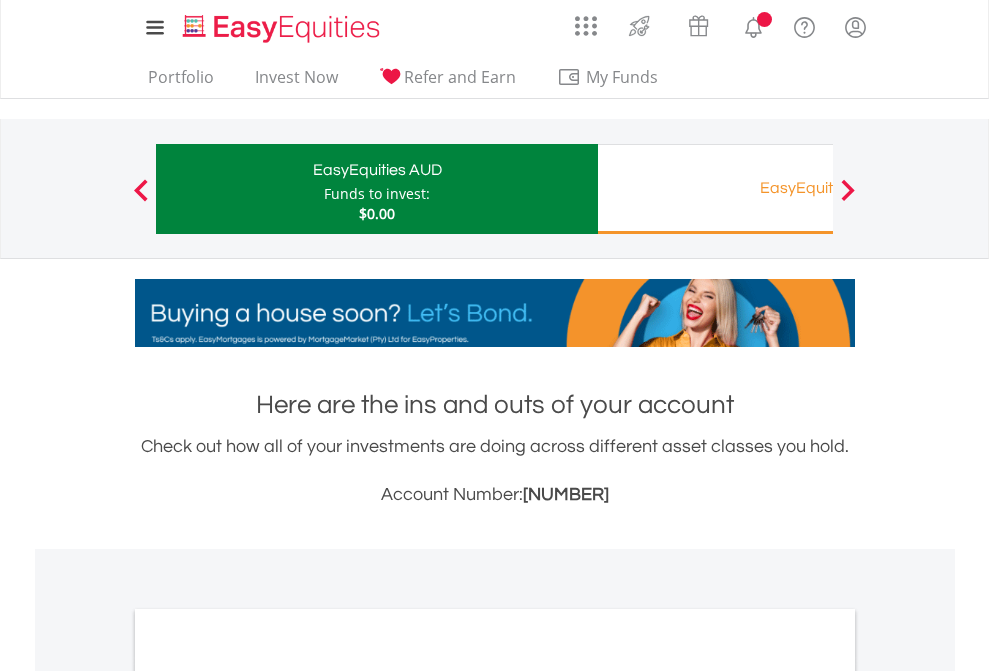 scroll, scrollTop: 1202, scrollLeft: 0, axis: vertical 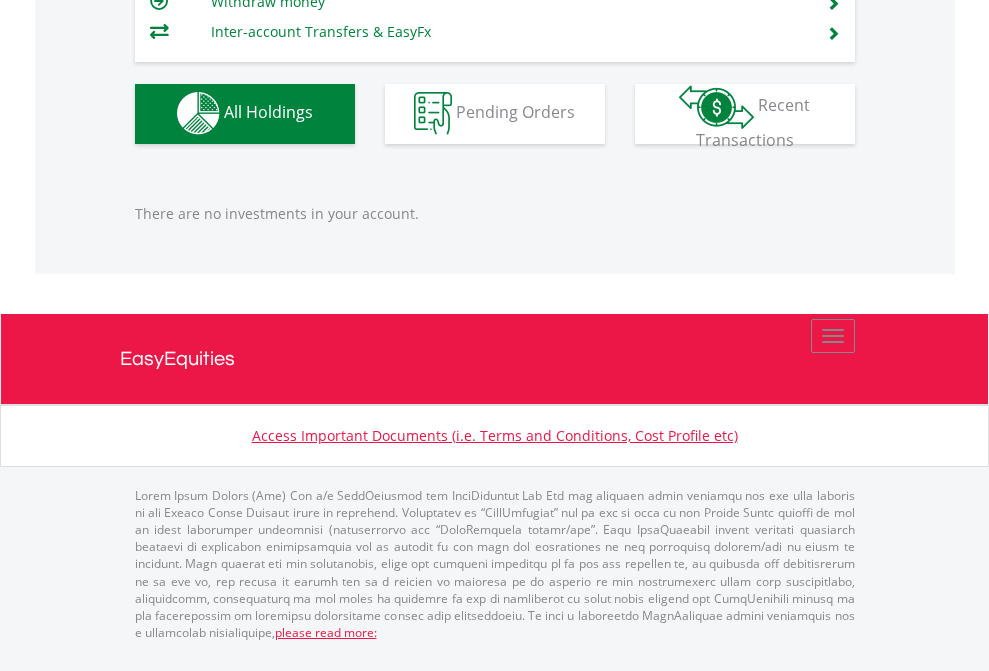 click on "EasyEquities RA" at bounding box center (818, -1142) 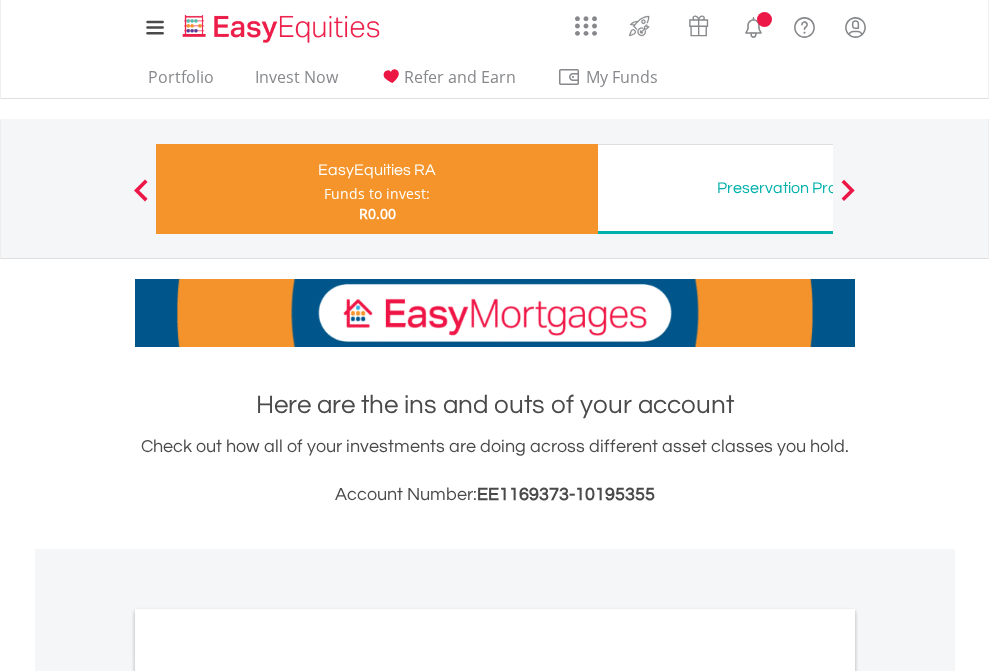 scroll, scrollTop: 0, scrollLeft: 0, axis: both 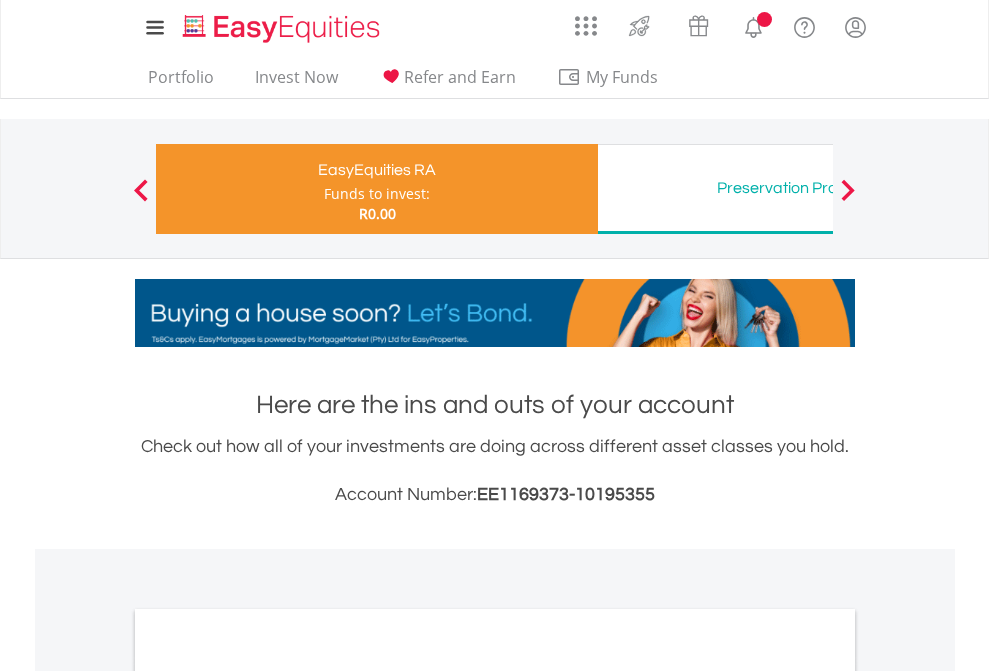 click on "All Holdings" at bounding box center (268, 1066) 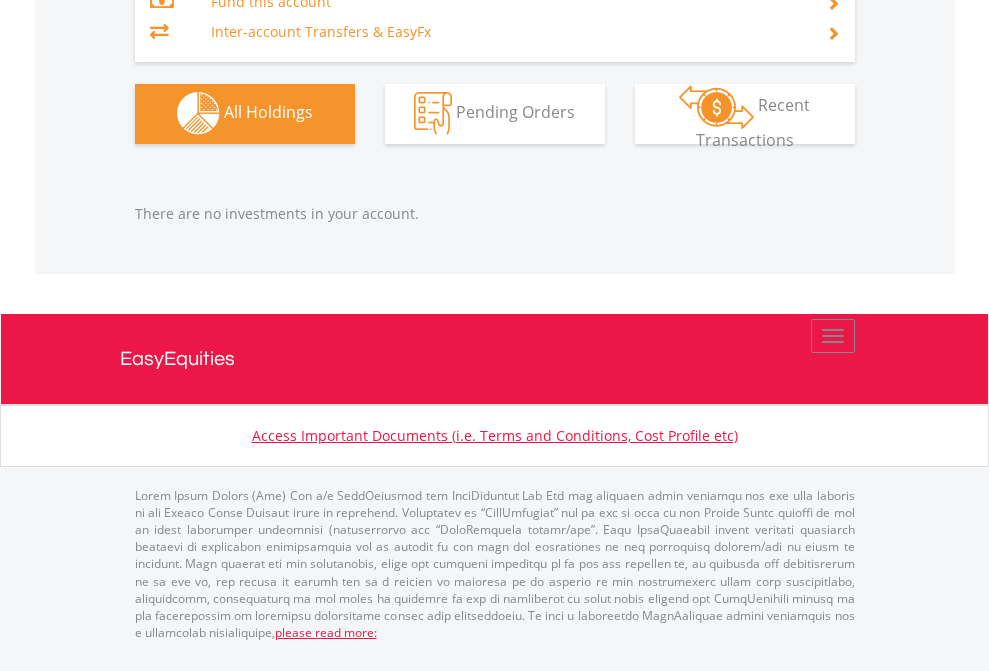 scroll, scrollTop: 2097, scrollLeft: 0, axis: vertical 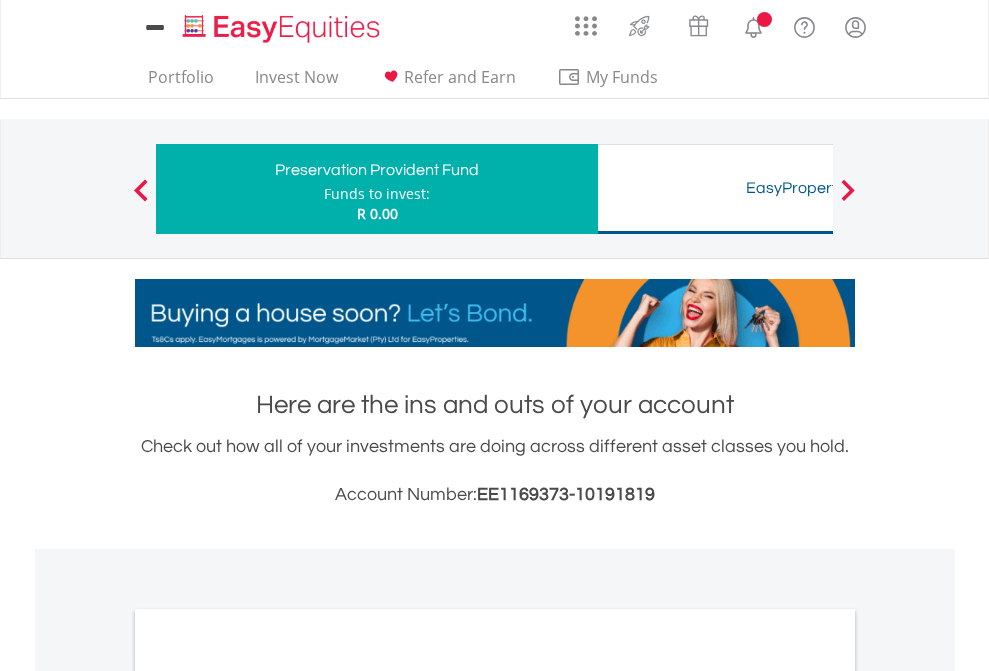 click on "All Holdings" at bounding box center (268, 1036) 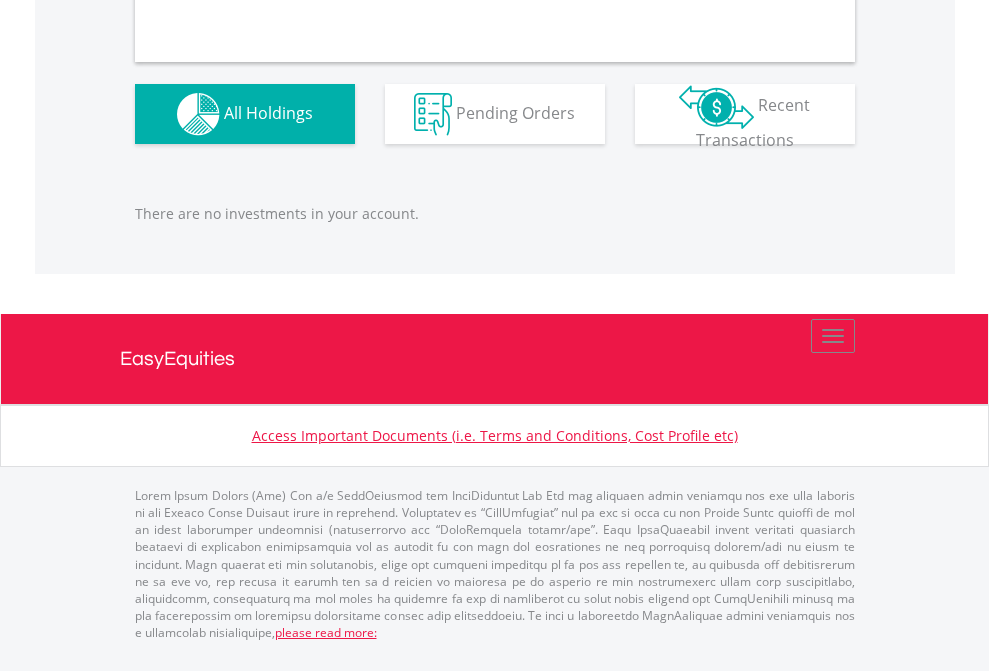 scroll, scrollTop: 2067, scrollLeft: 0, axis: vertical 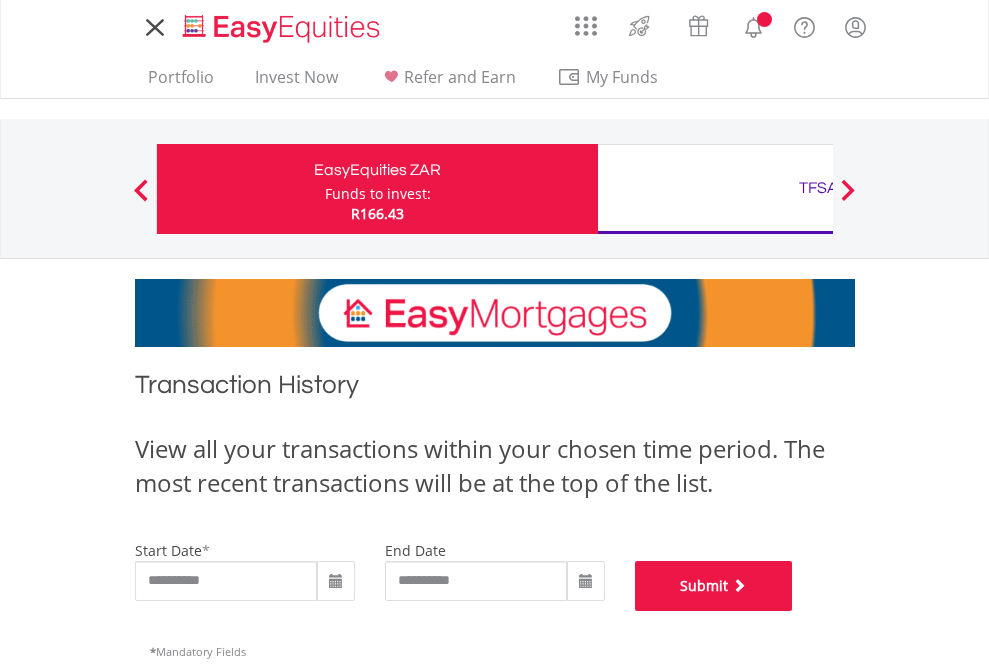 click on "Submit" at bounding box center (714, 586) 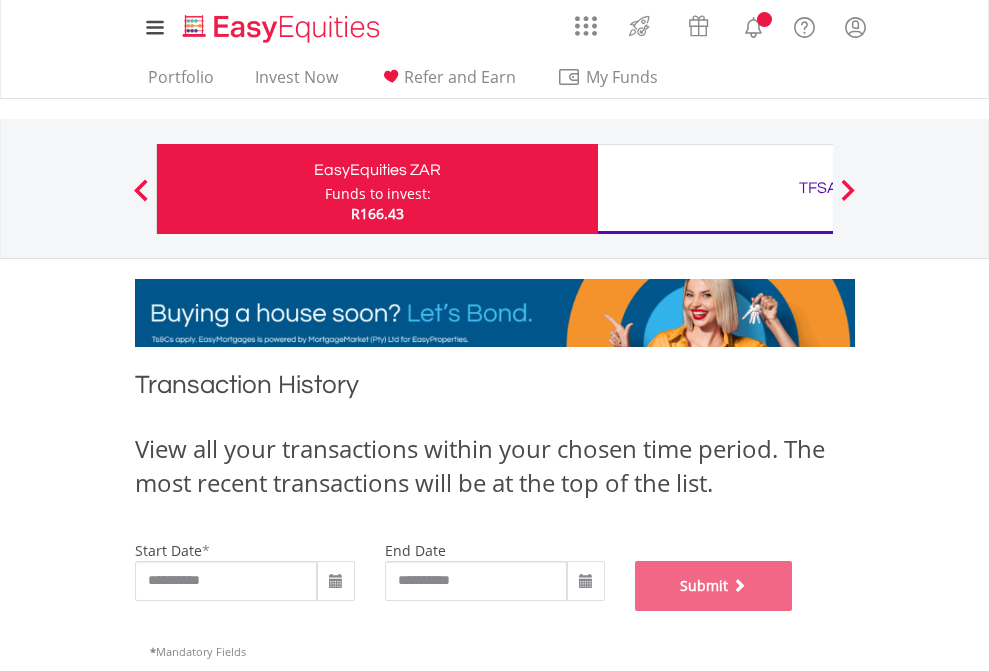 scroll, scrollTop: 811, scrollLeft: 0, axis: vertical 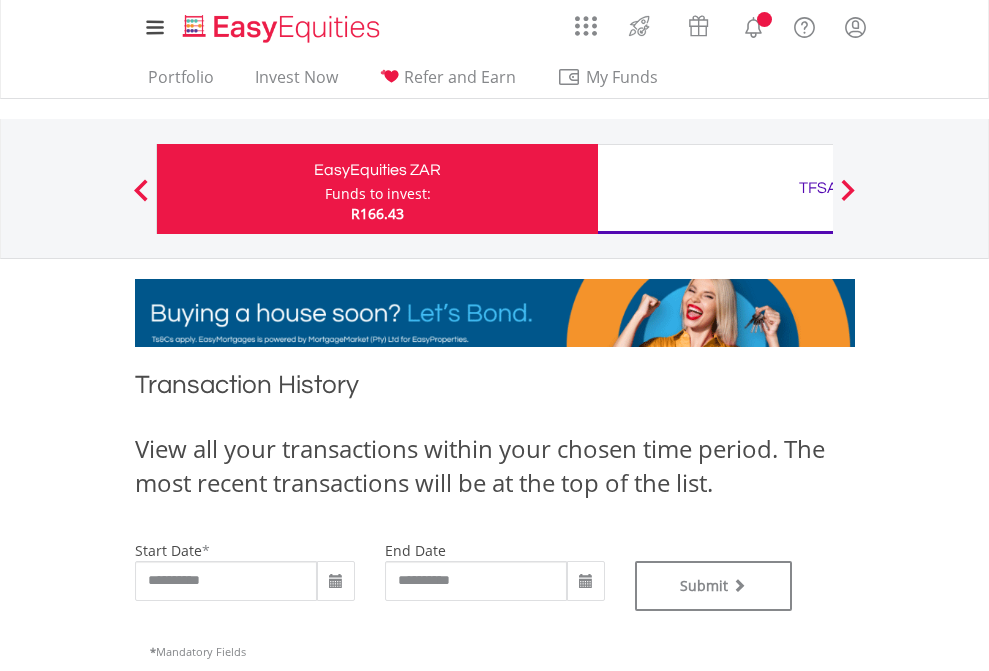click on "TFSA" at bounding box center [818, 188] 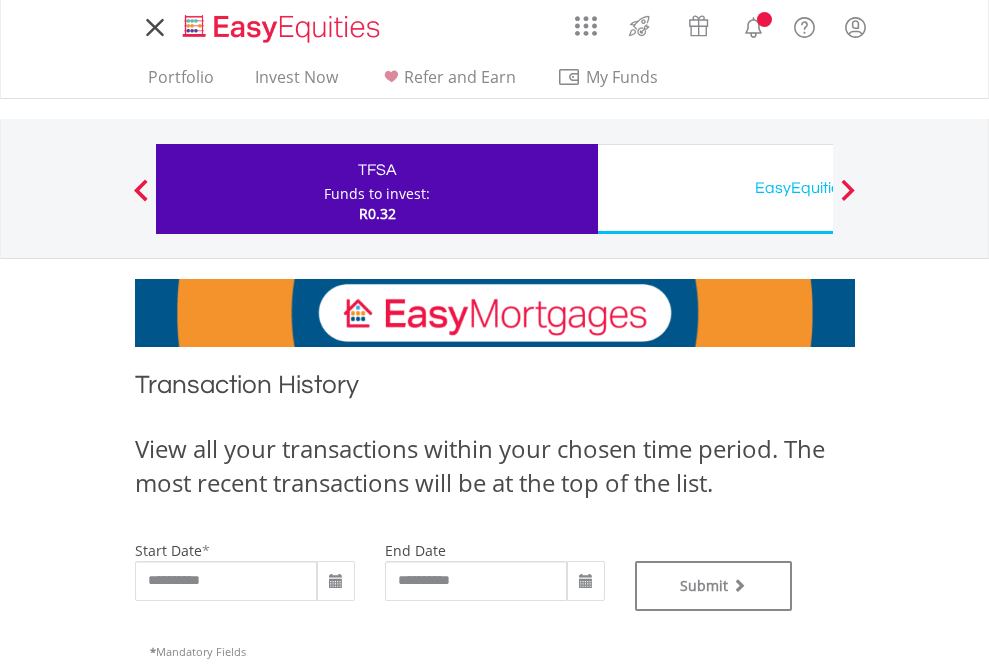 scroll, scrollTop: 0, scrollLeft: 0, axis: both 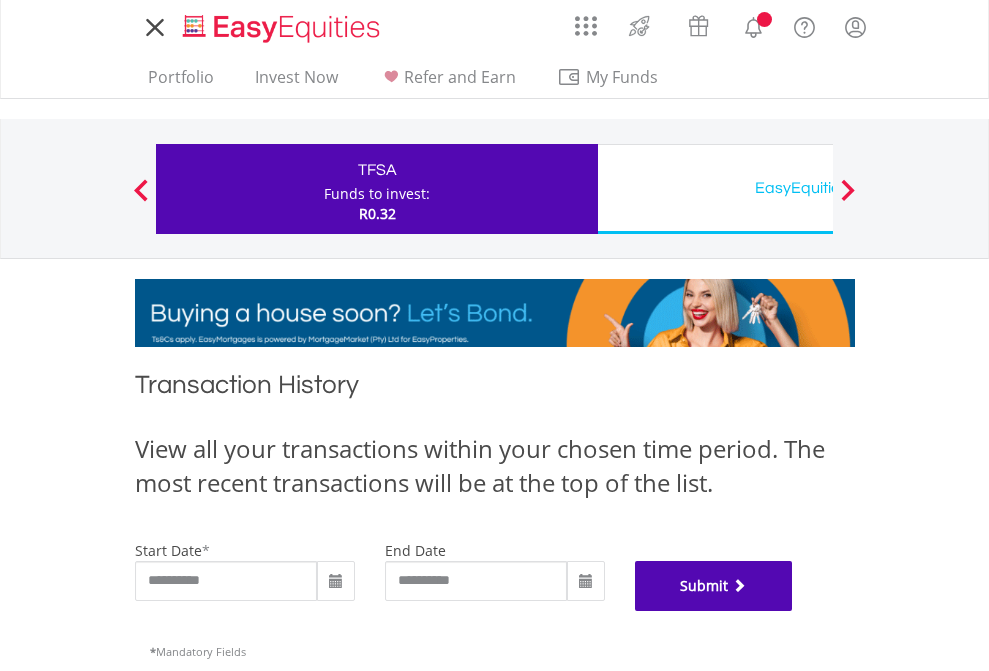 click on "Submit" at bounding box center (714, 586) 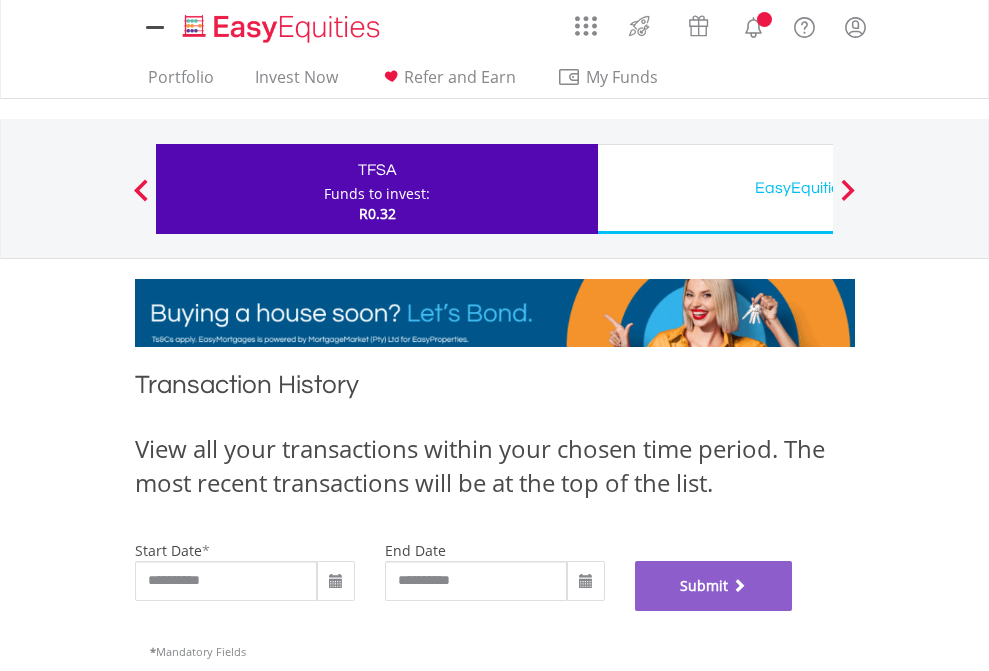 scroll, scrollTop: 811, scrollLeft: 0, axis: vertical 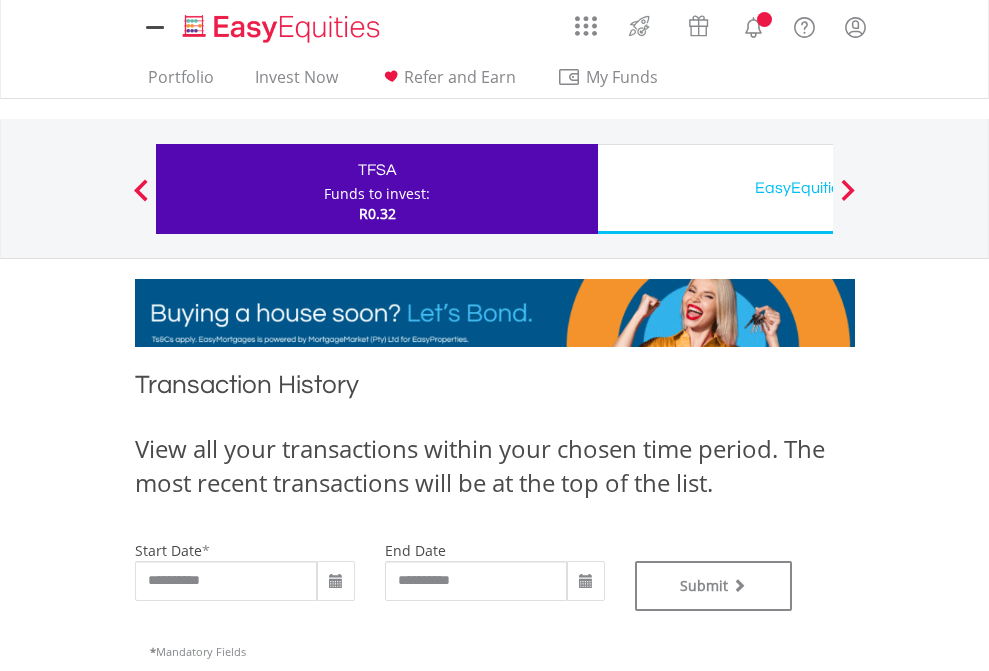 click on "EasyEquities USD" at bounding box center [818, 188] 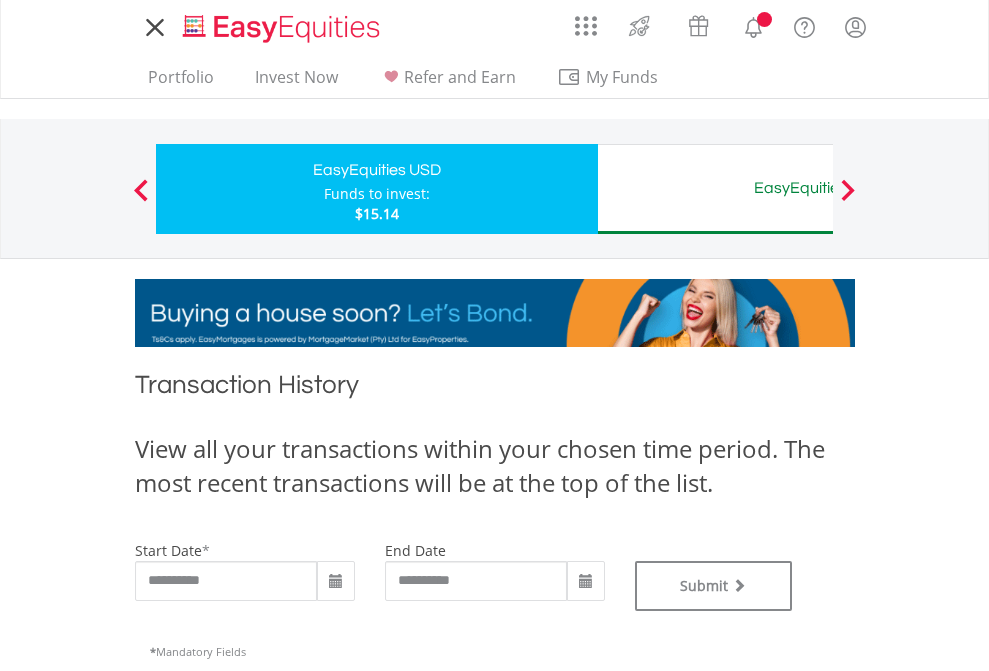 scroll, scrollTop: 0, scrollLeft: 0, axis: both 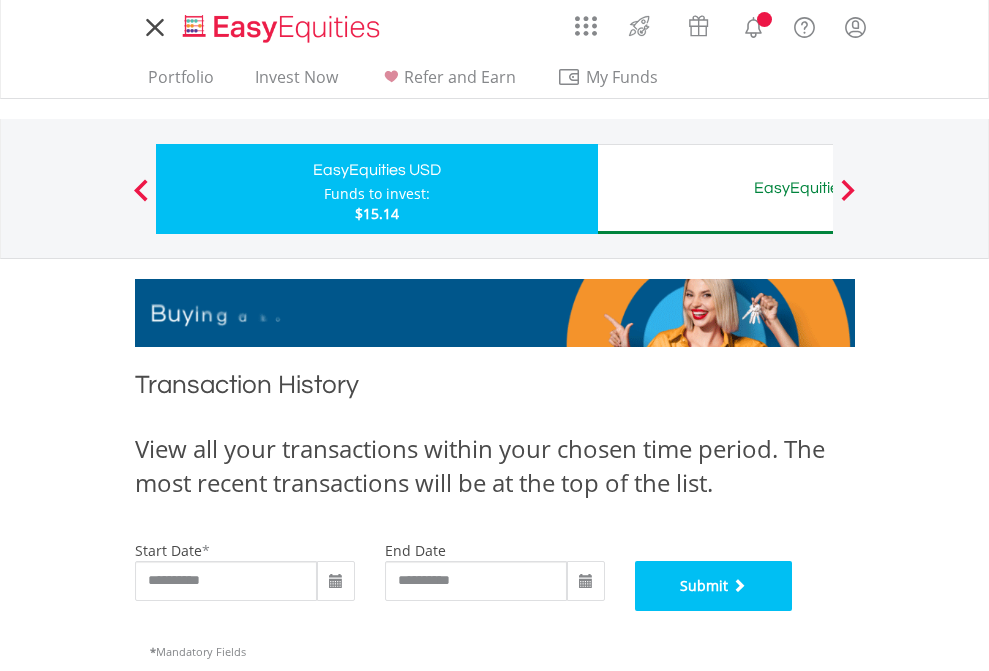 click on "Submit" at bounding box center (714, 586) 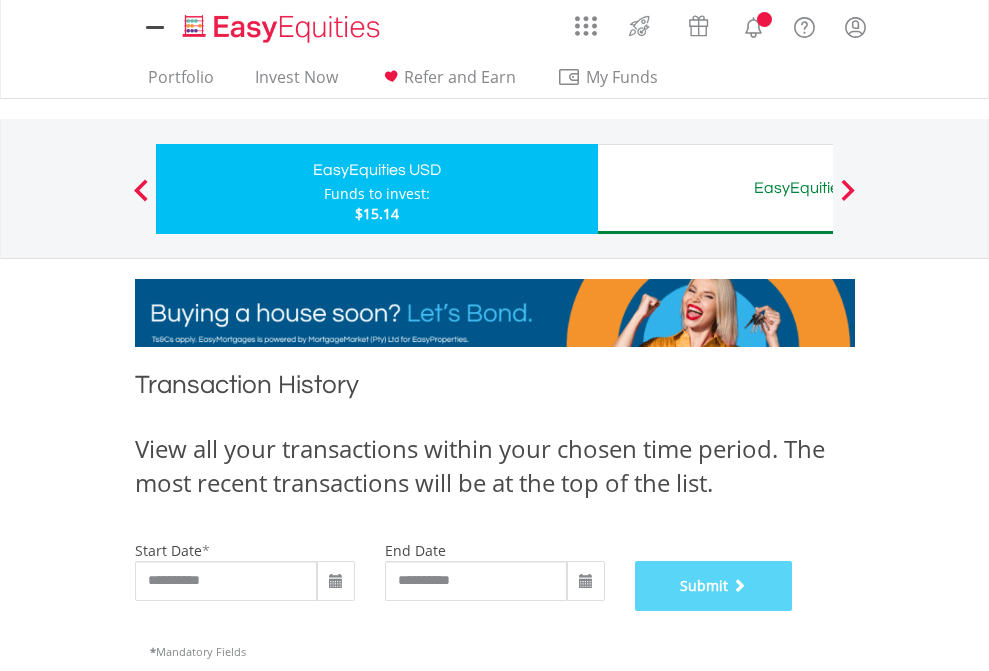 scroll, scrollTop: 811, scrollLeft: 0, axis: vertical 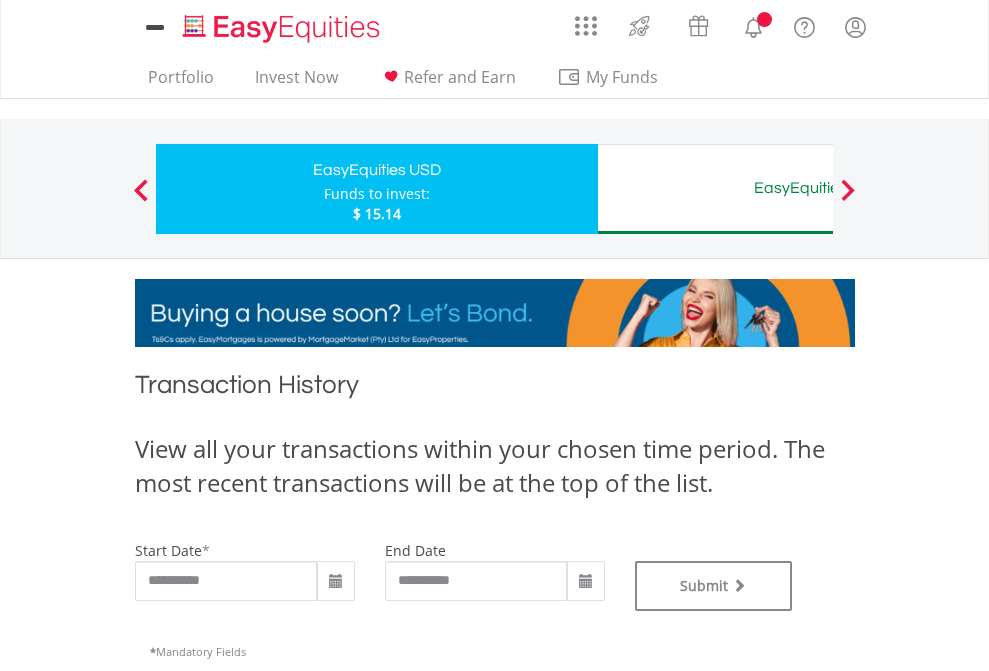 click on "EasyEquities AUD" at bounding box center [818, 188] 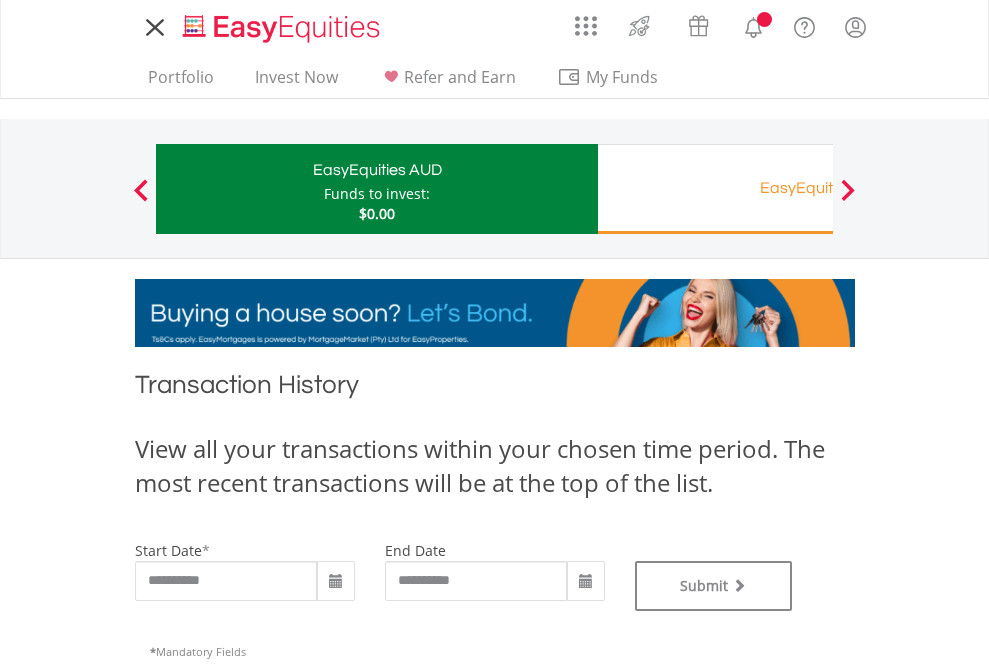scroll, scrollTop: 0, scrollLeft: 0, axis: both 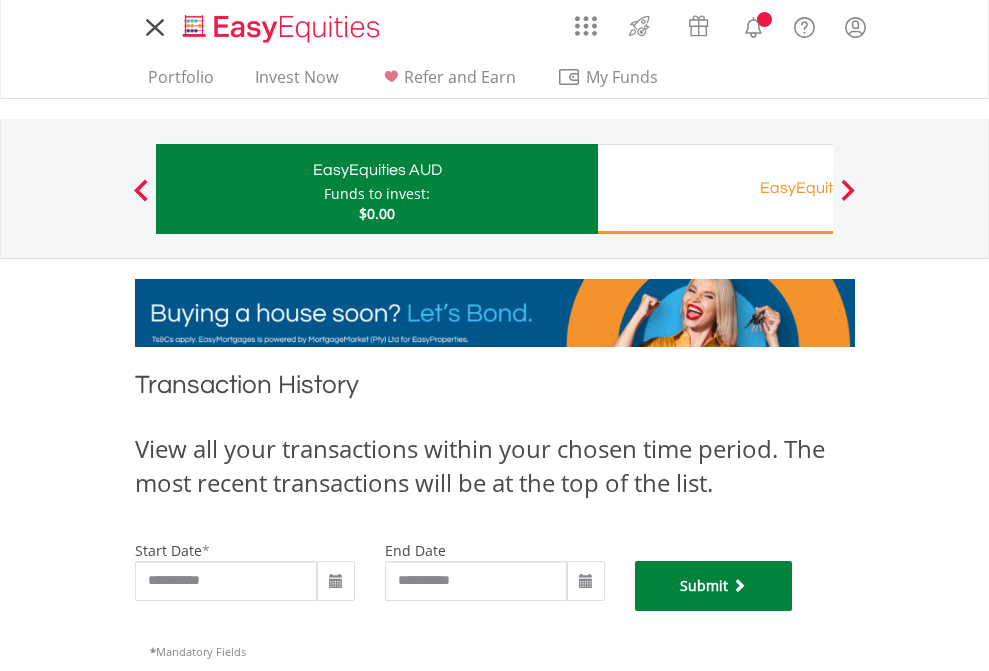 click on "Submit" at bounding box center (714, 586) 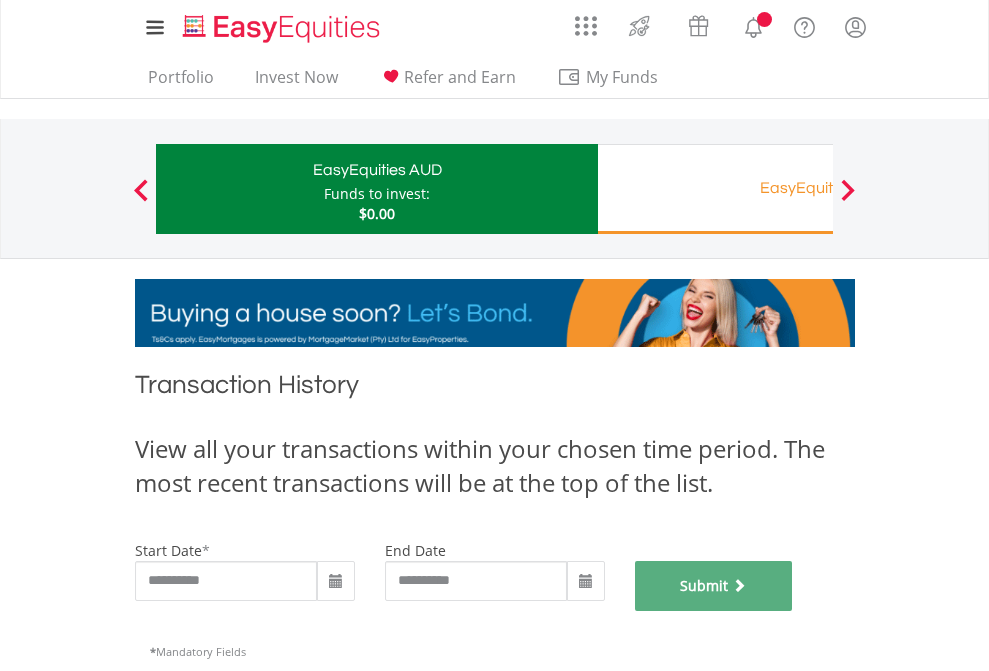 scroll, scrollTop: 811, scrollLeft: 0, axis: vertical 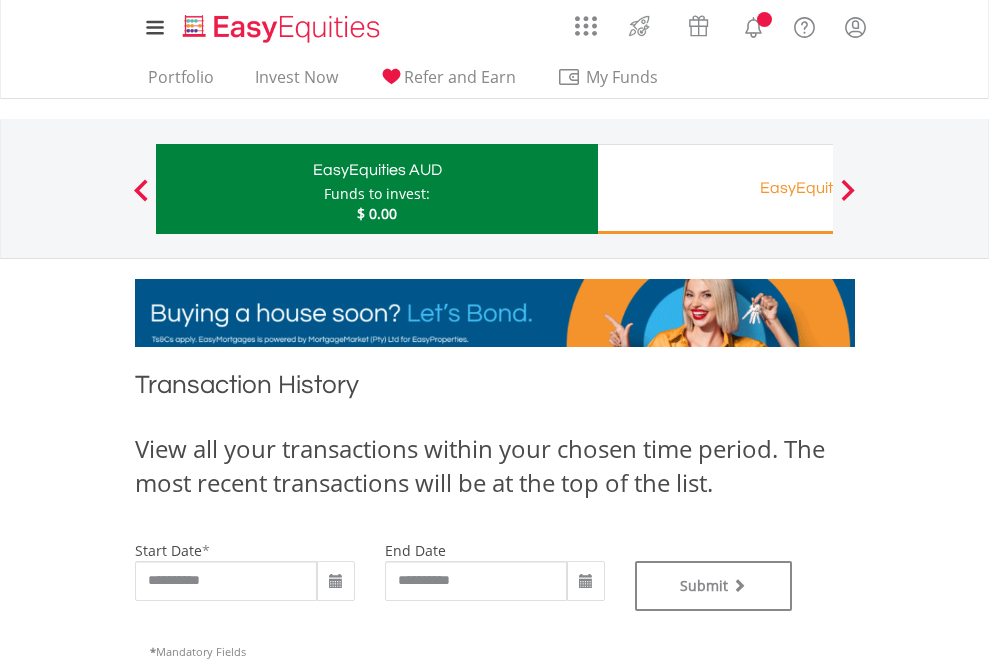 click on "EasyEquities RA" at bounding box center (818, 188) 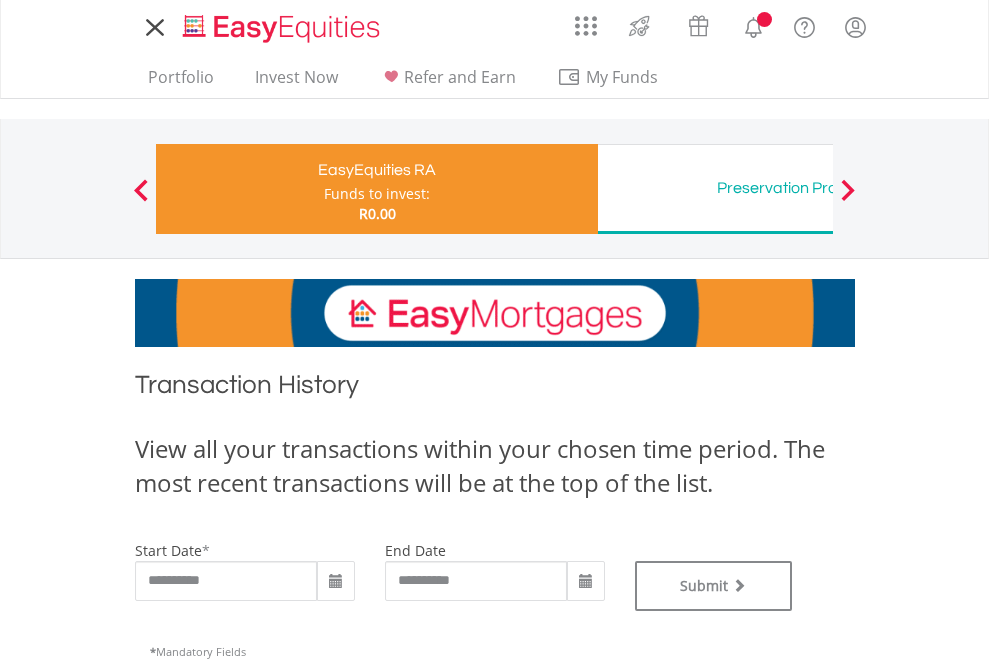 scroll, scrollTop: 0, scrollLeft: 0, axis: both 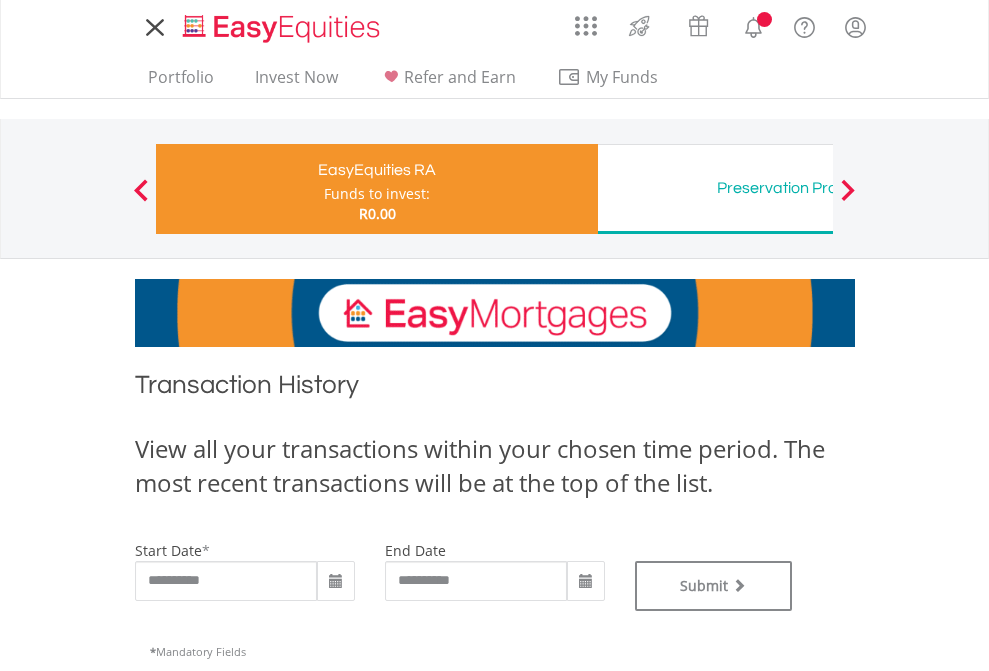 type on "**********" 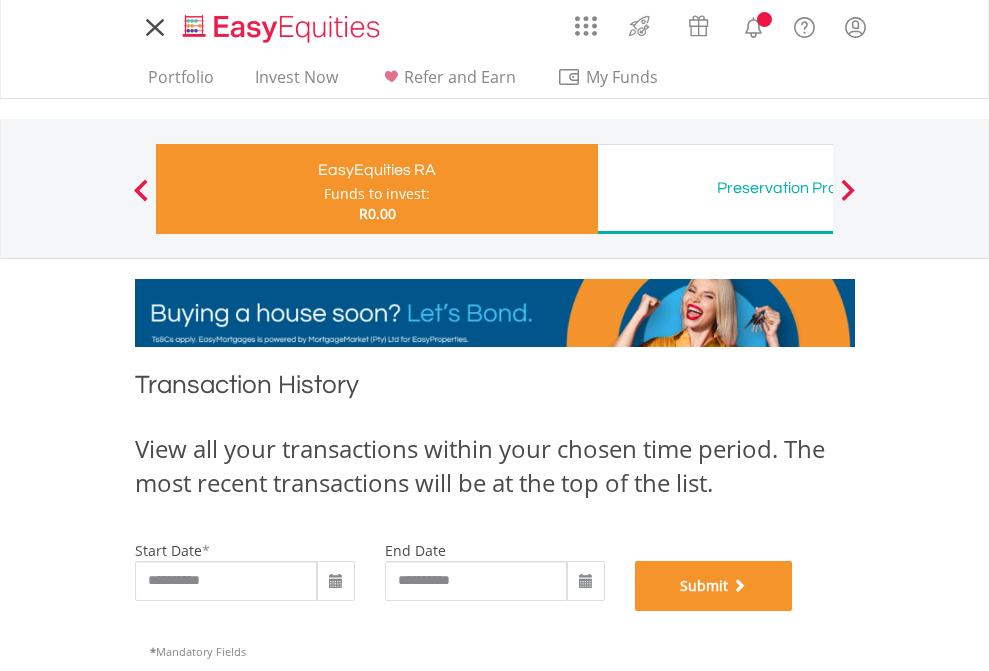 click on "Submit" at bounding box center (714, 586) 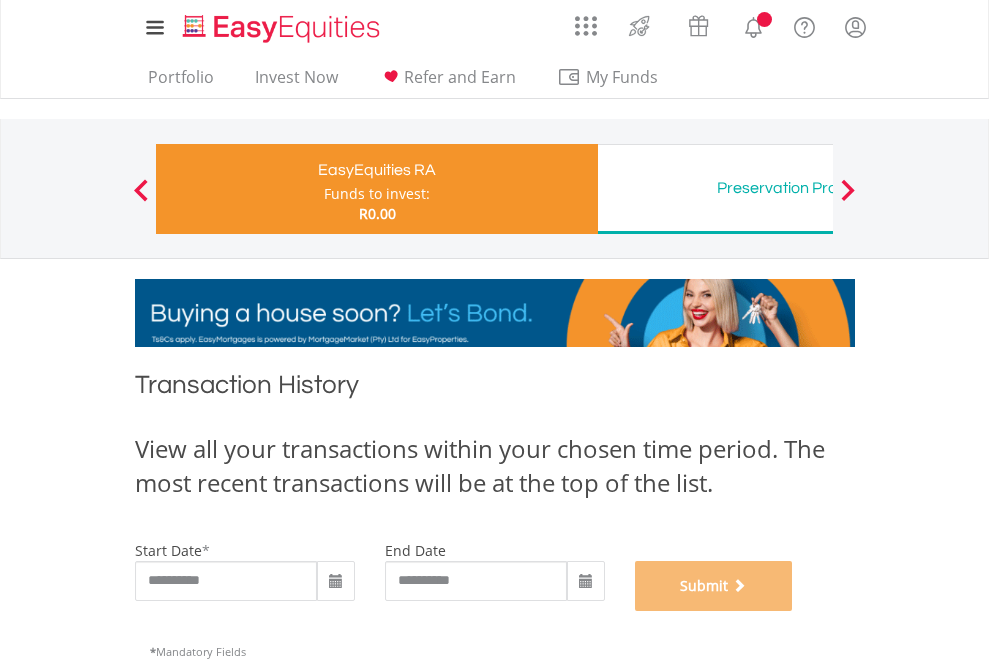 scroll, scrollTop: 811, scrollLeft: 0, axis: vertical 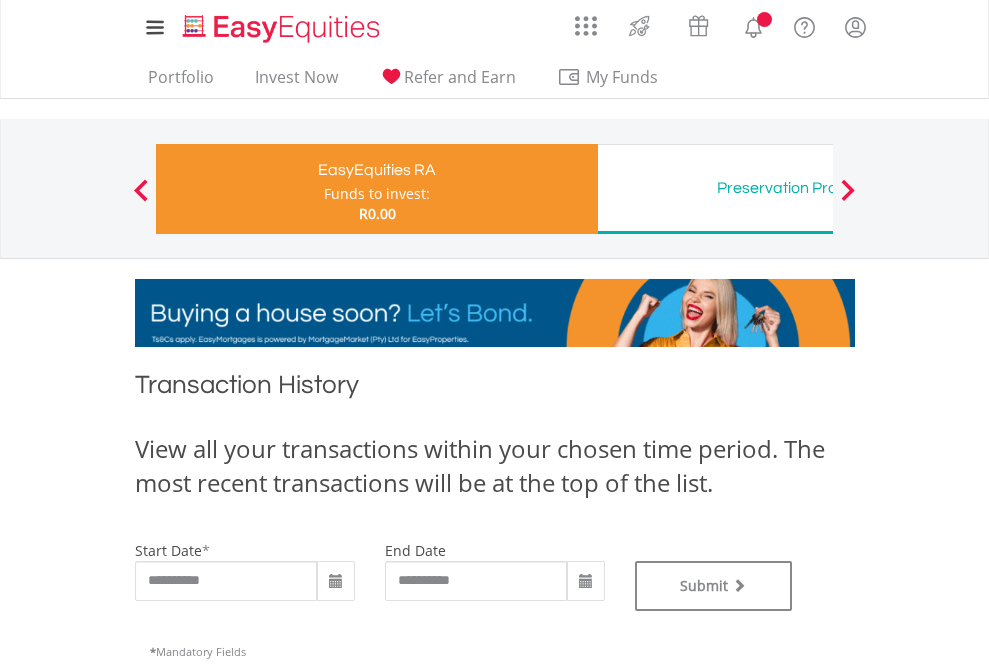 click on "Preservation Provident Fund" at bounding box center (818, 188) 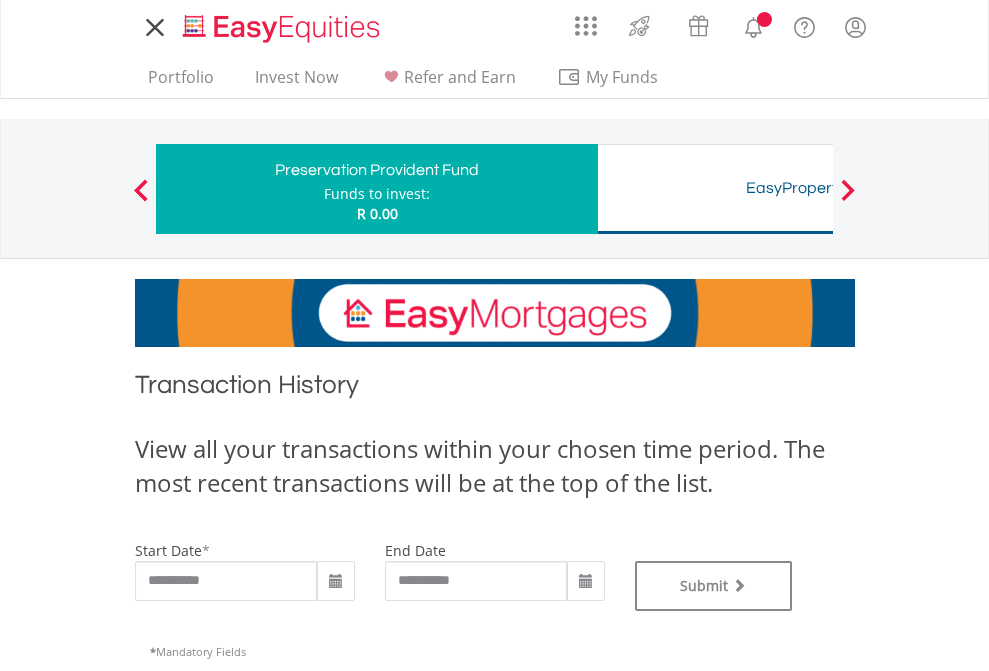 scroll, scrollTop: 0, scrollLeft: 0, axis: both 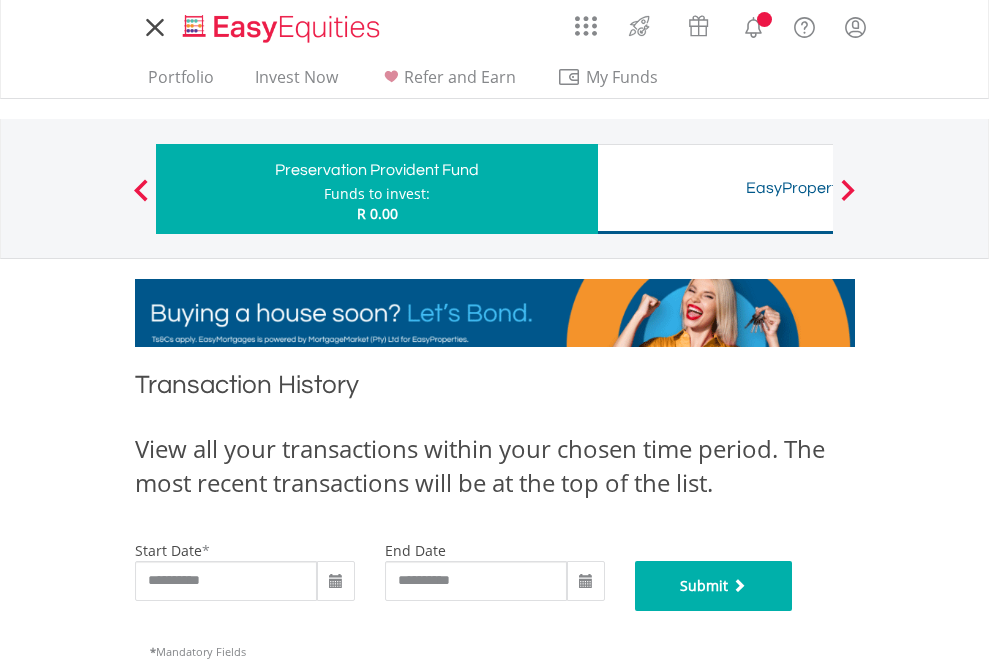 click on "Submit" at bounding box center [714, 586] 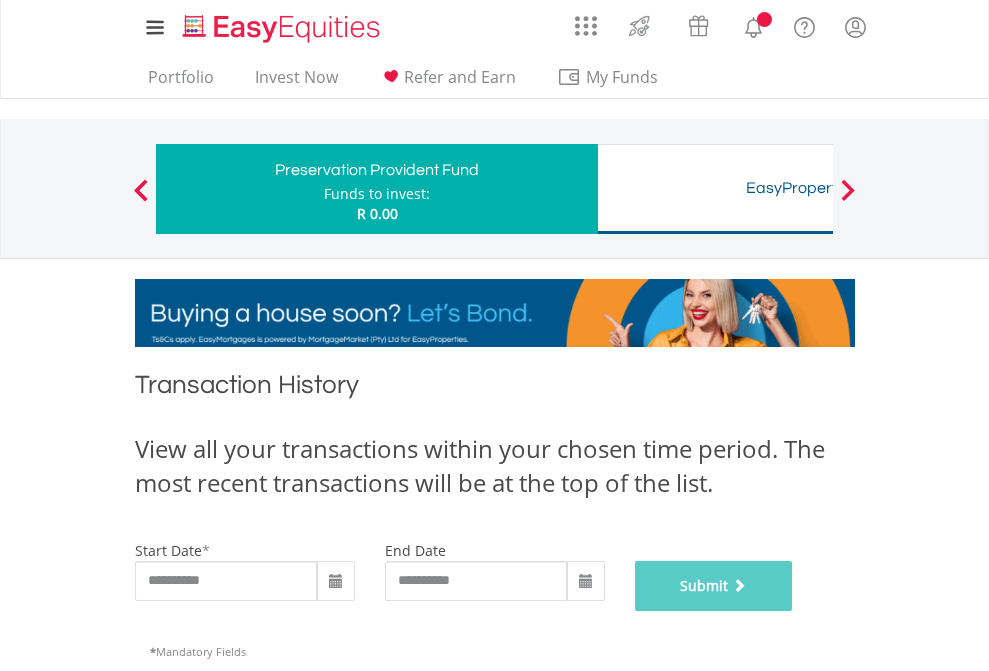 scroll, scrollTop: 811, scrollLeft: 0, axis: vertical 